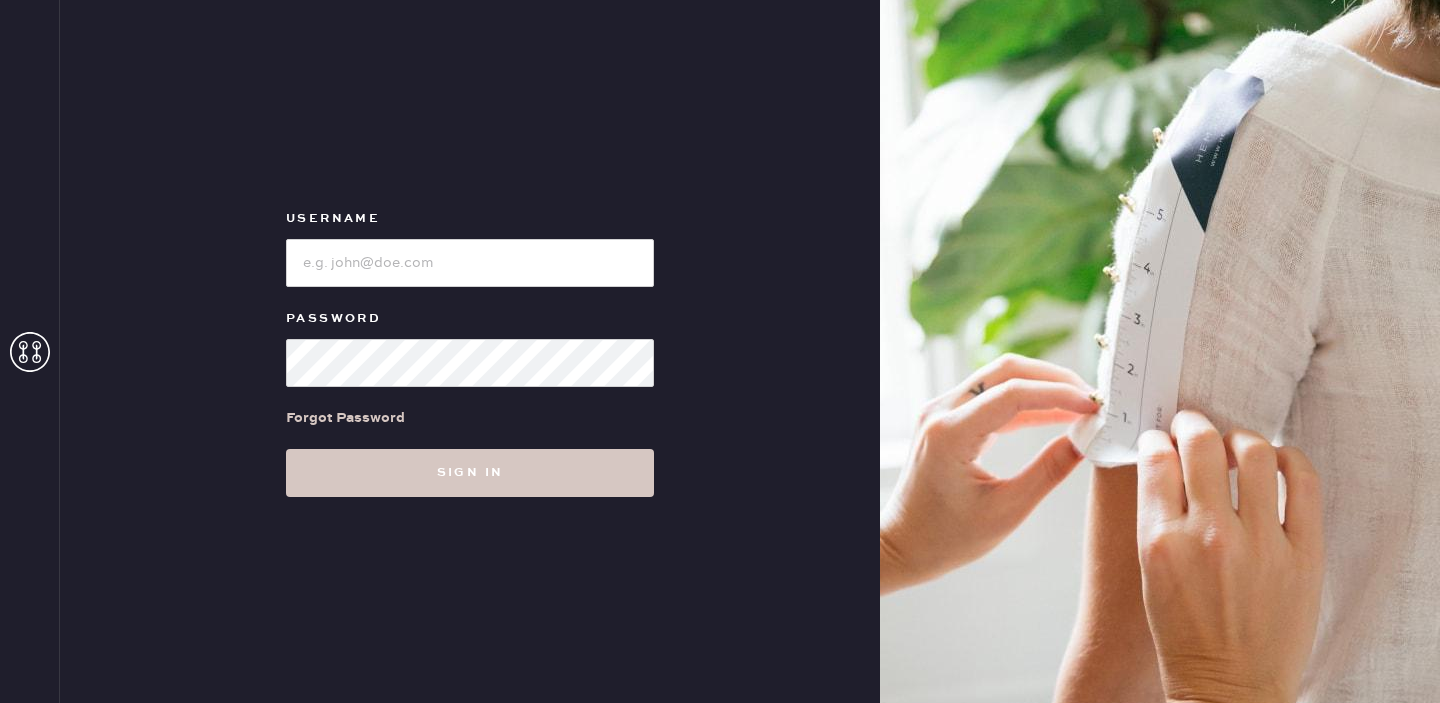 scroll, scrollTop: 0, scrollLeft: 0, axis: both 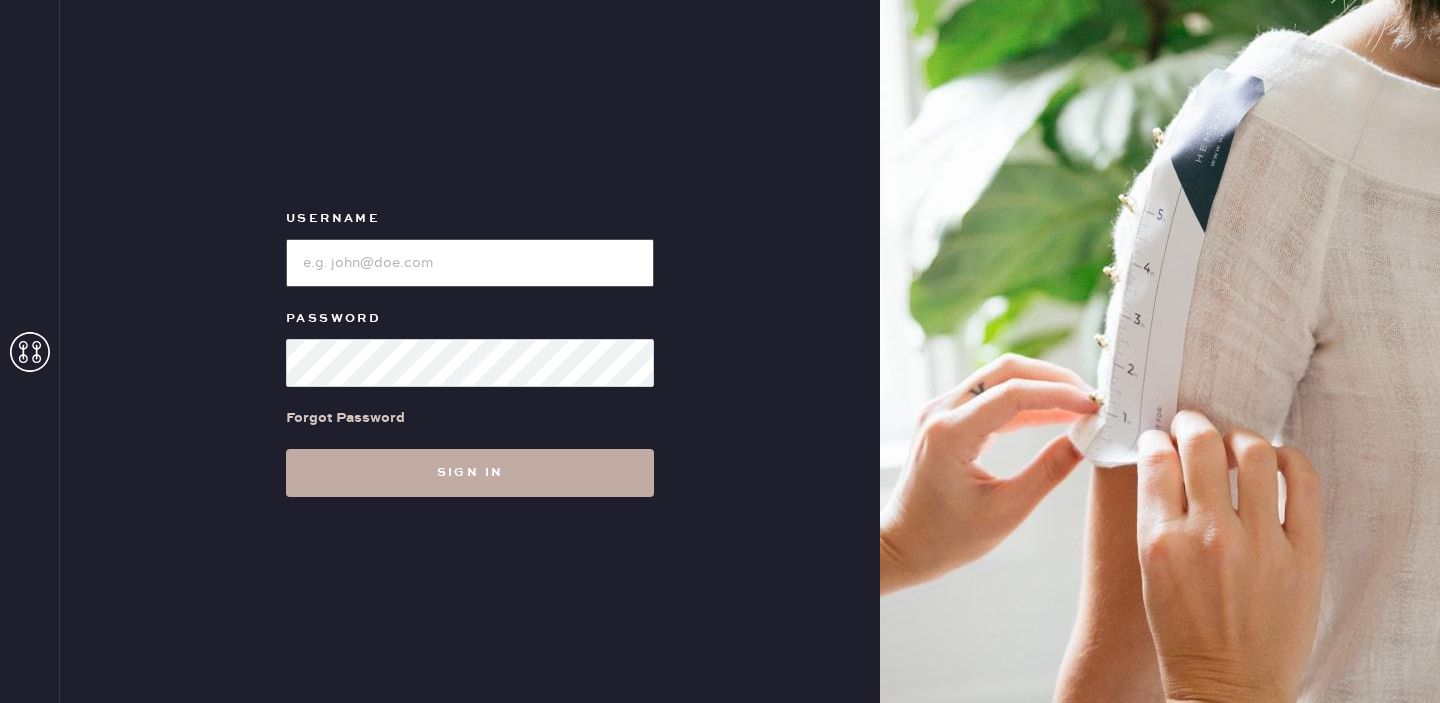type on "••••••••••••••••••••••••" 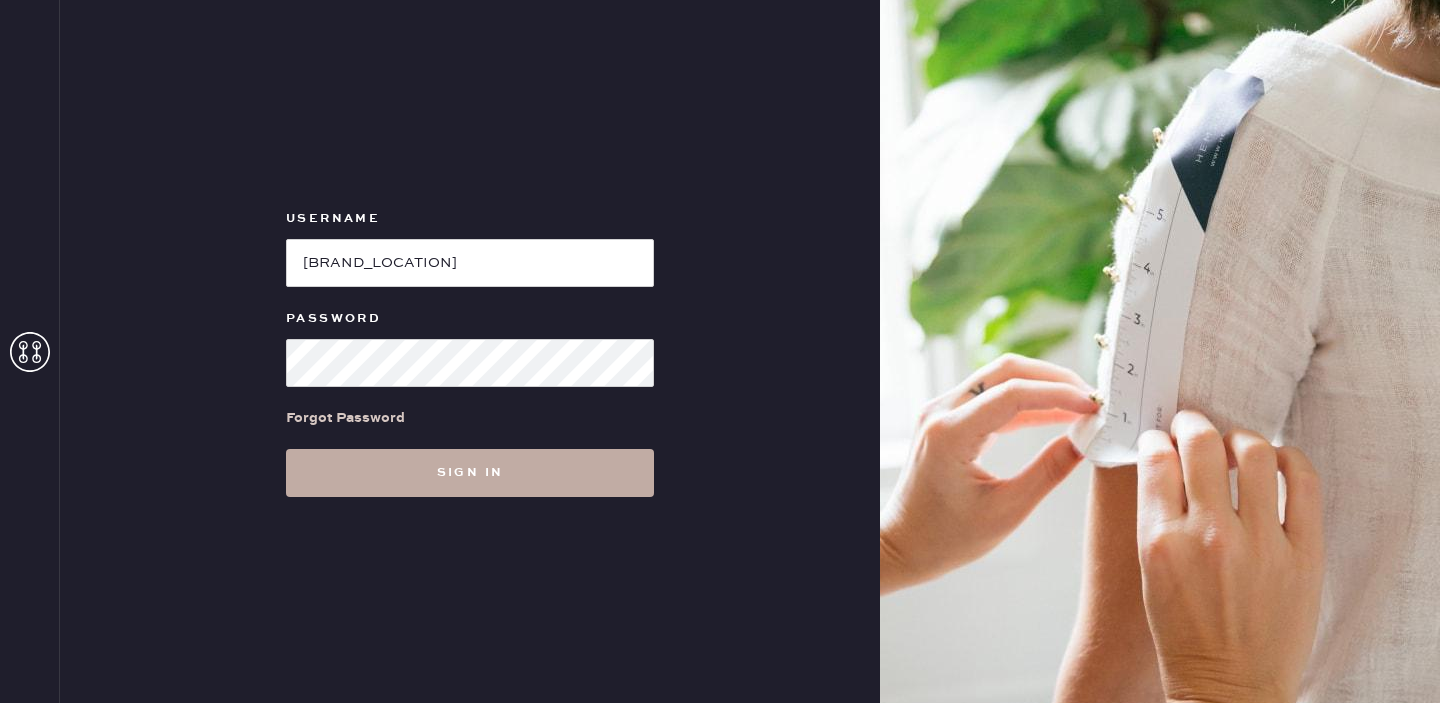 click on "•••• ••" at bounding box center [470, 473] 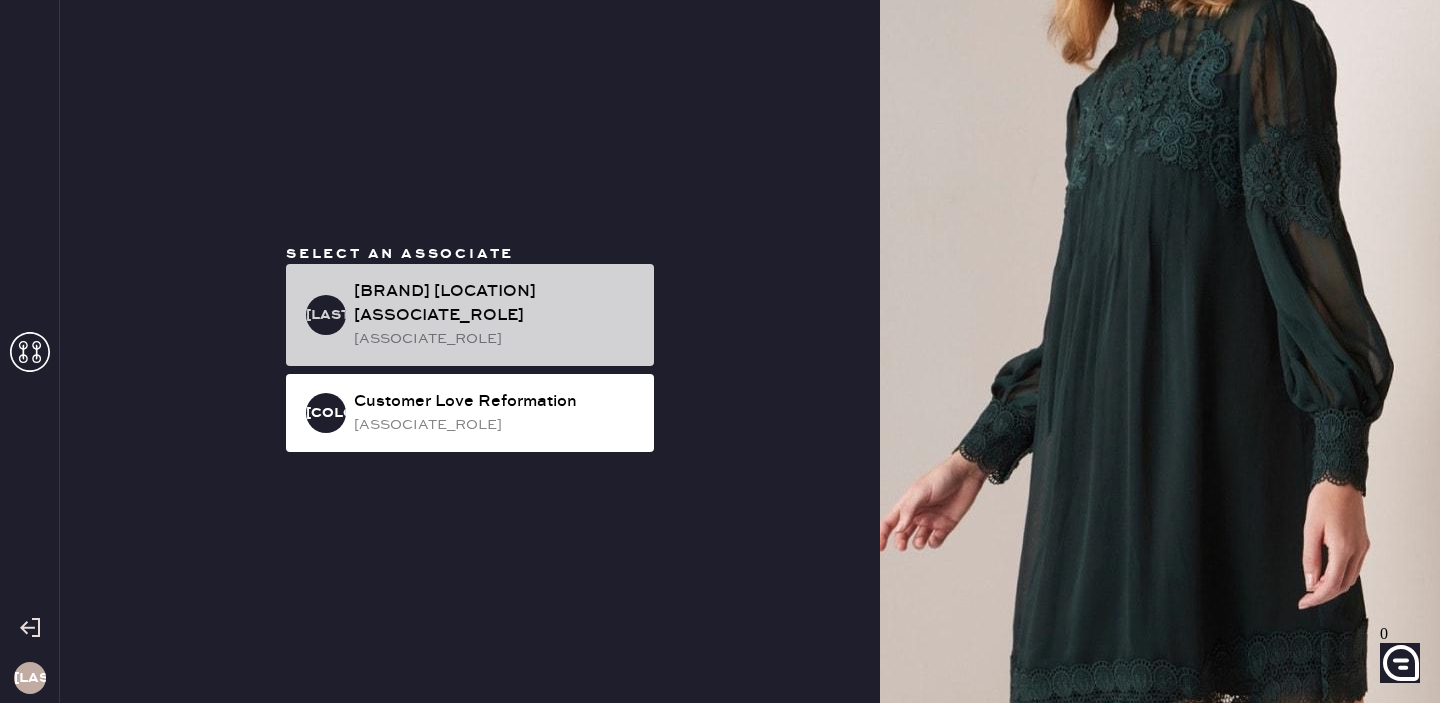 click on "••••• ••••••••••• ••••• •••• •••• ••••••••• •••••••••••••••" at bounding box center (470, 315) 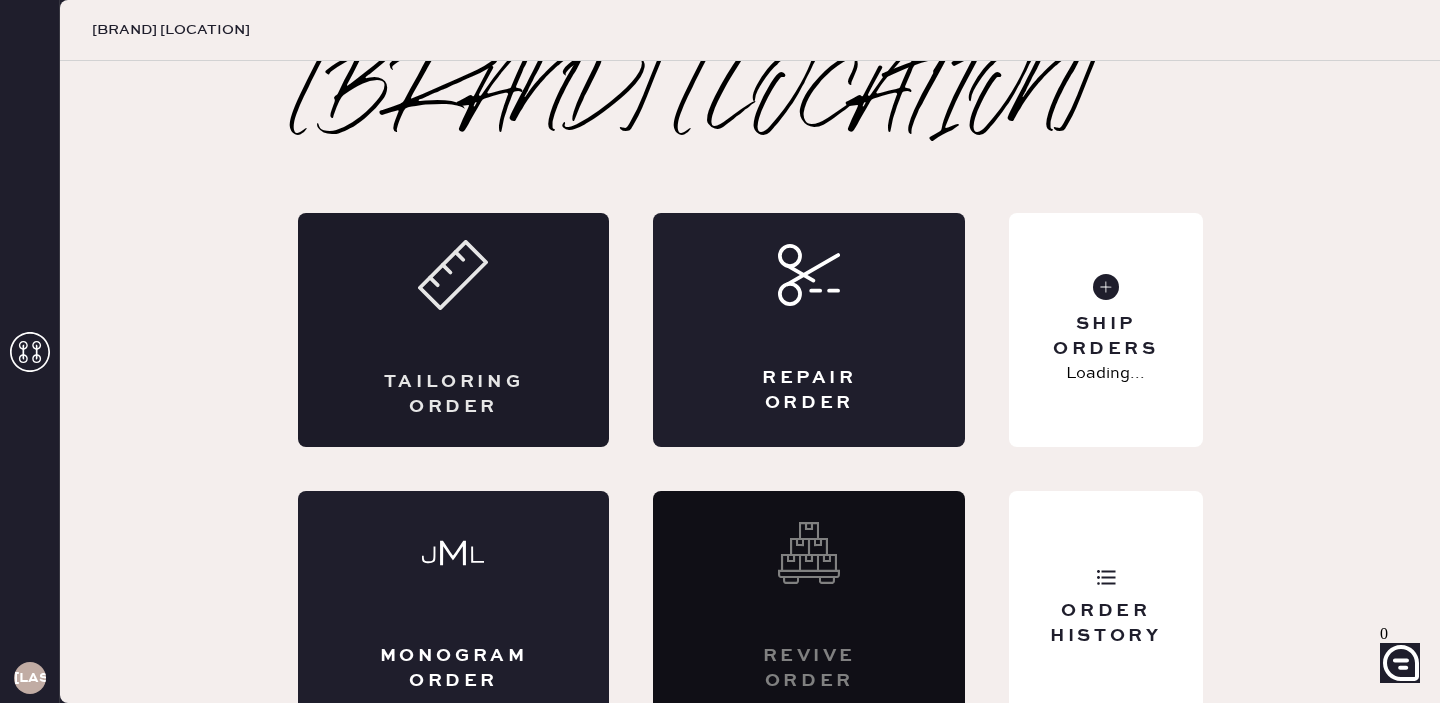 click on "••••••••• •••••" at bounding box center (454, 330) 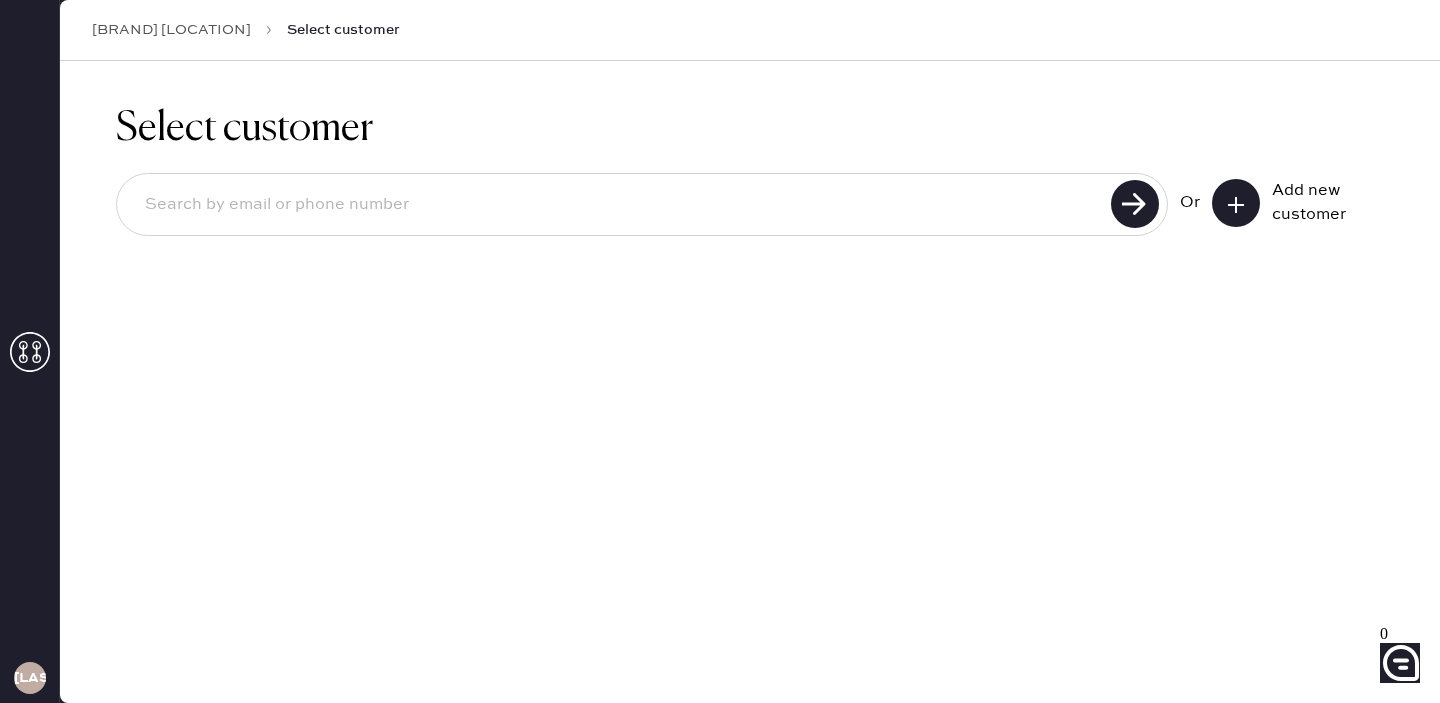 click at bounding box center [620, 205] 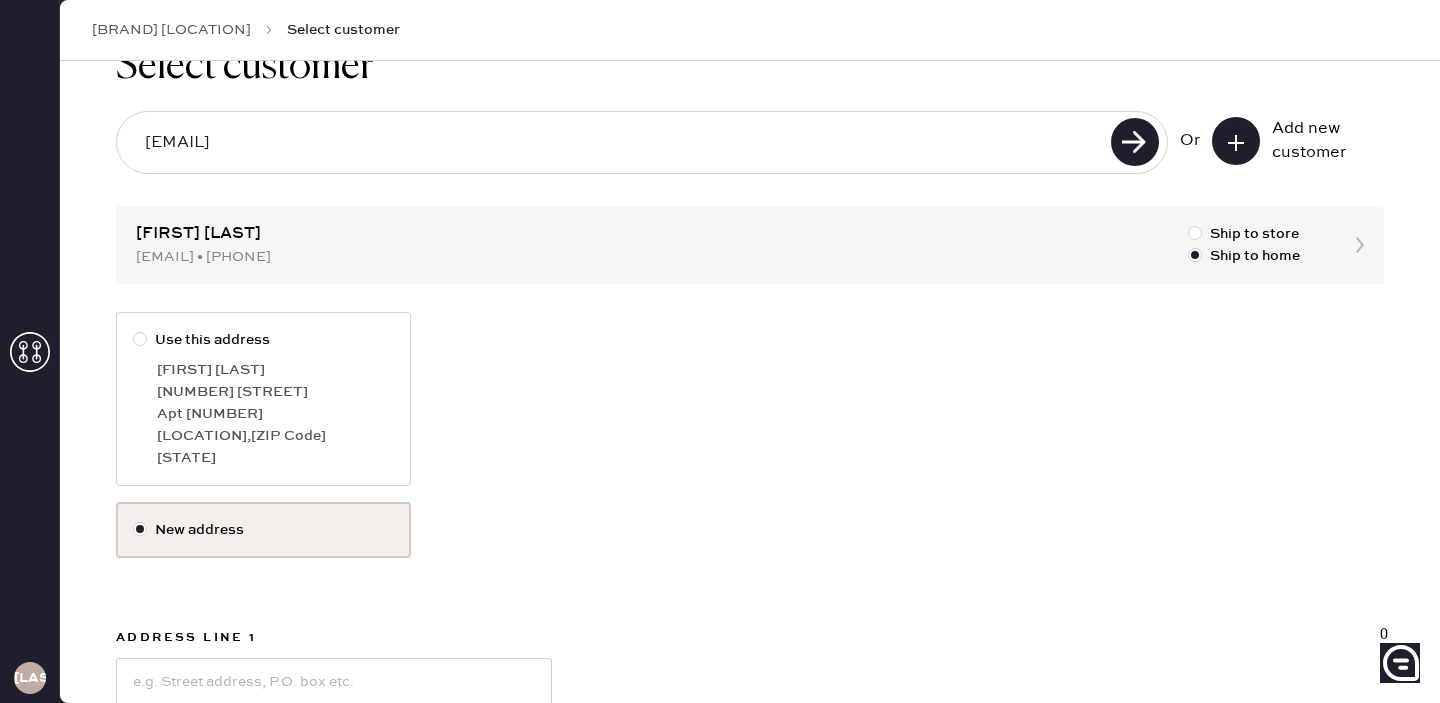 scroll, scrollTop: 63, scrollLeft: 0, axis: vertical 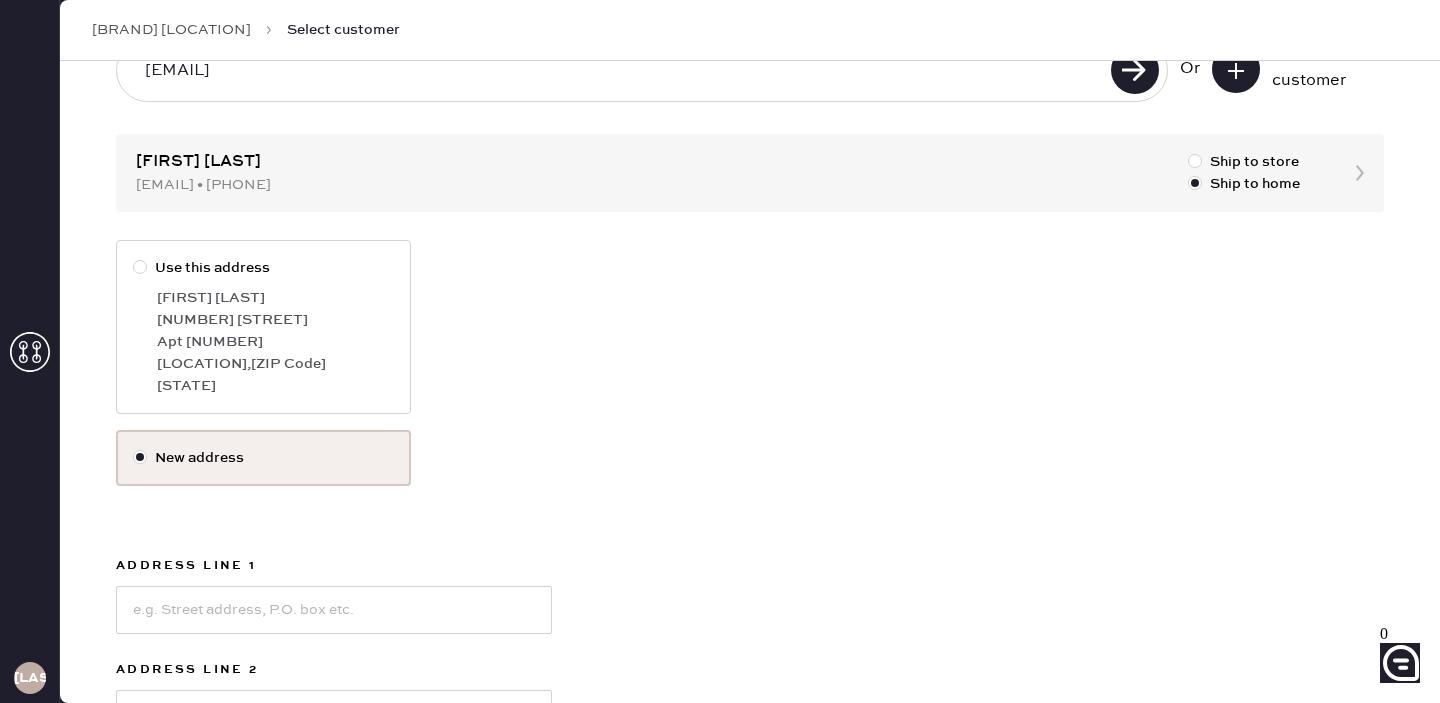 type on "••••••••••••••••••••" 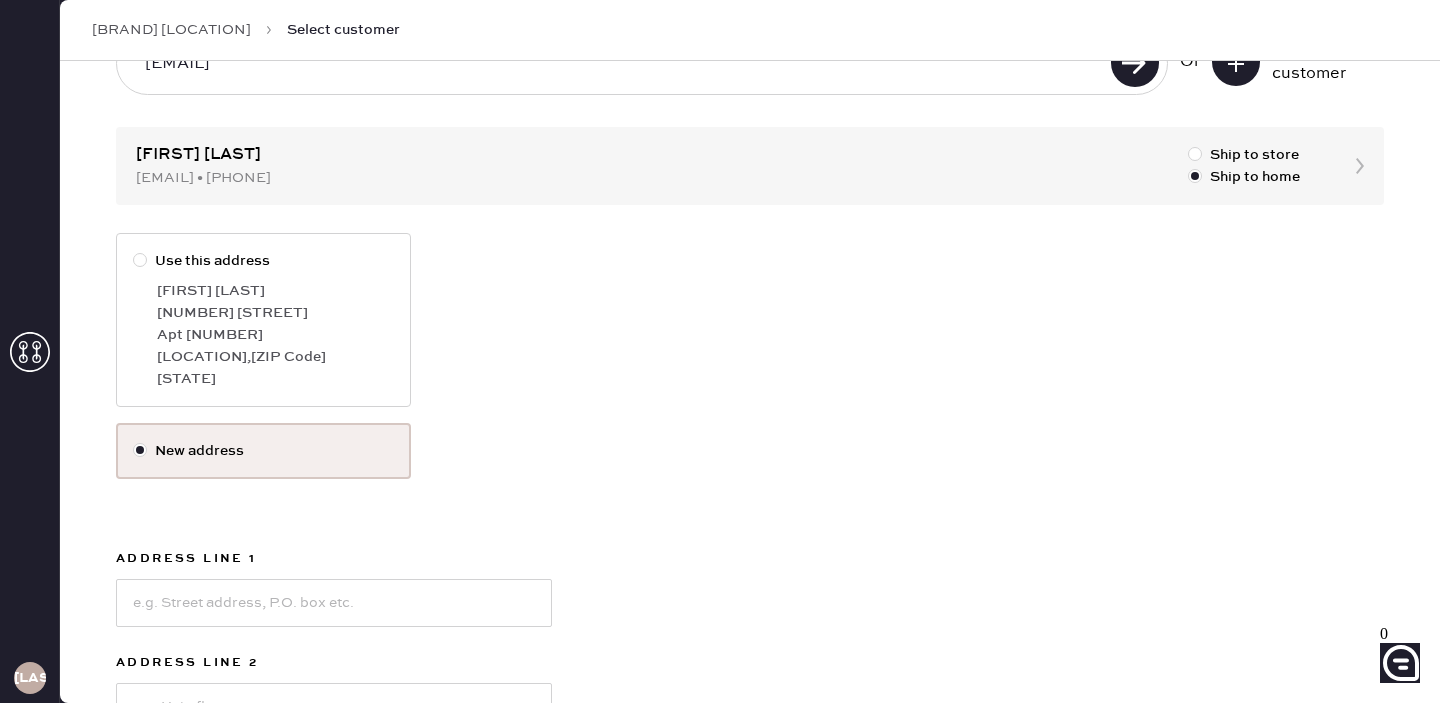 scroll, scrollTop: 170, scrollLeft: 0, axis: vertical 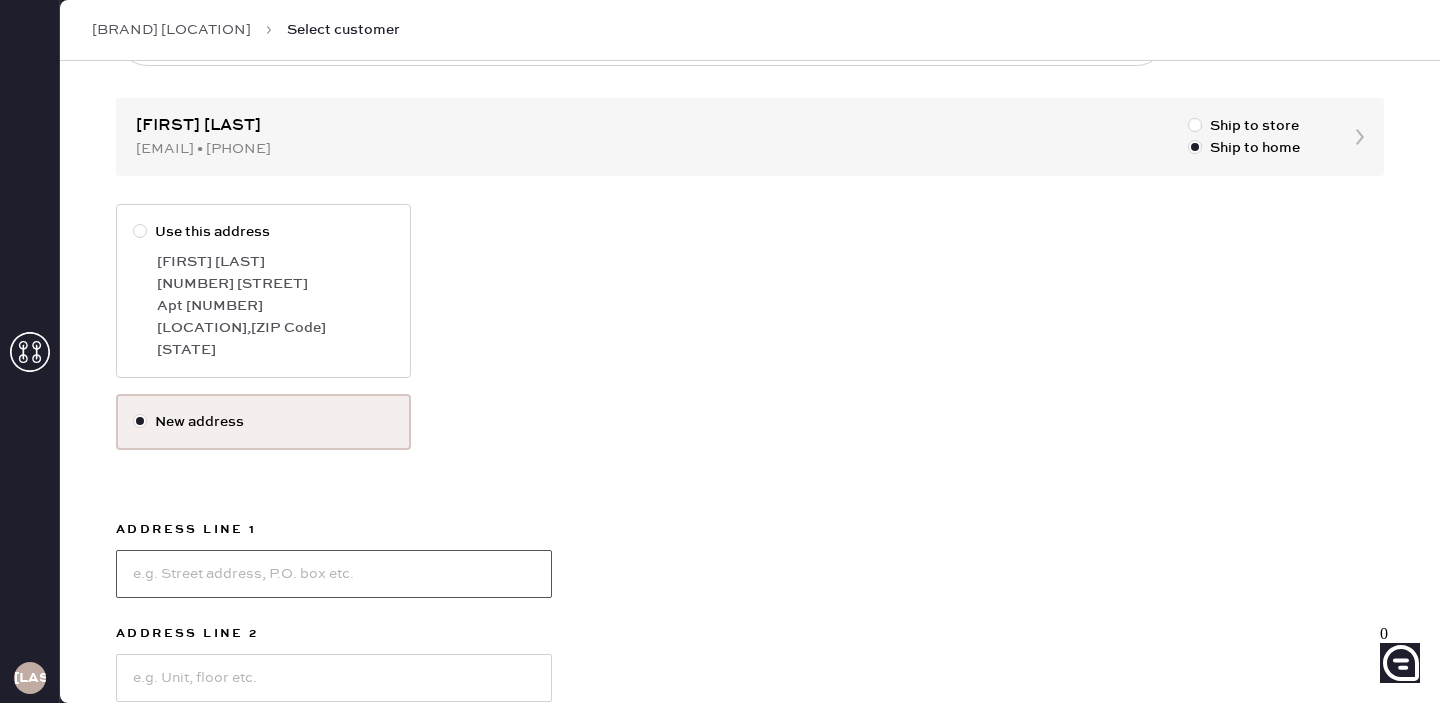click at bounding box center (334, 574) 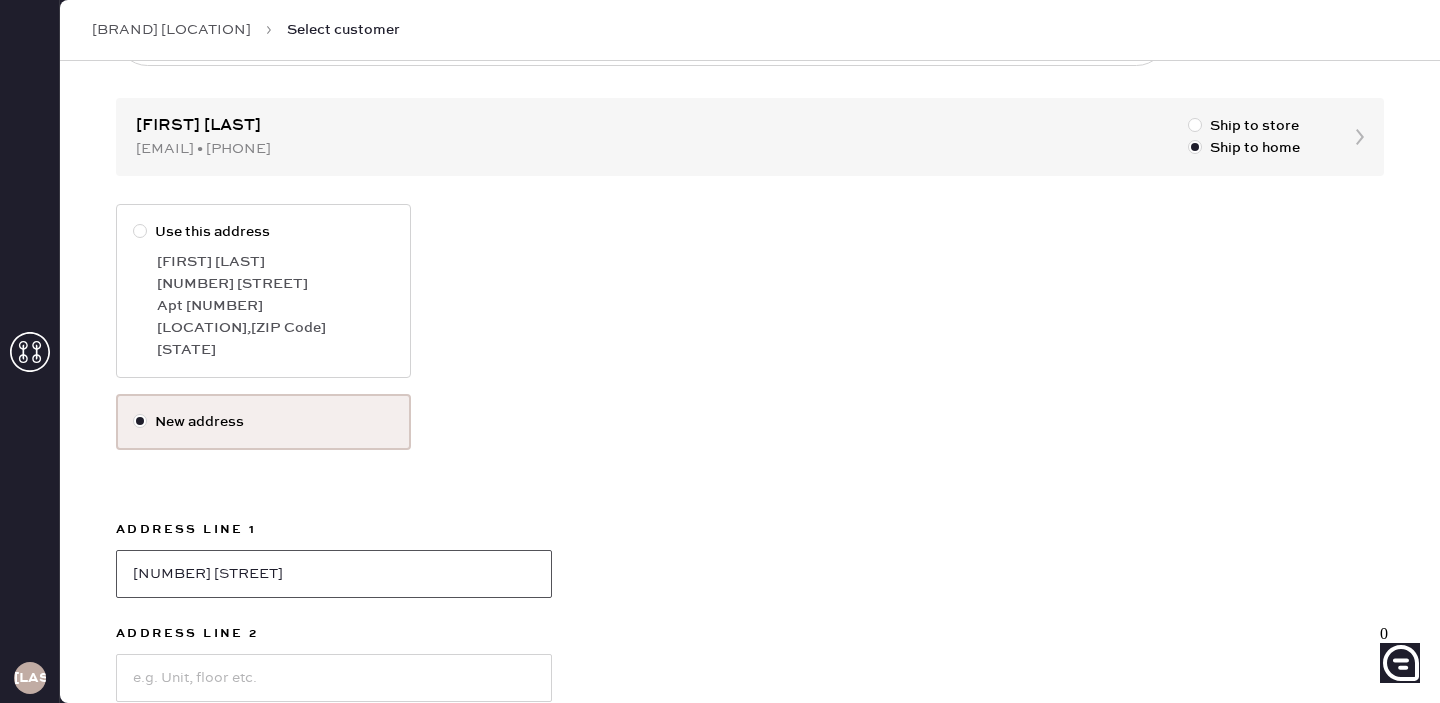 type on "••• ••••••• ••" 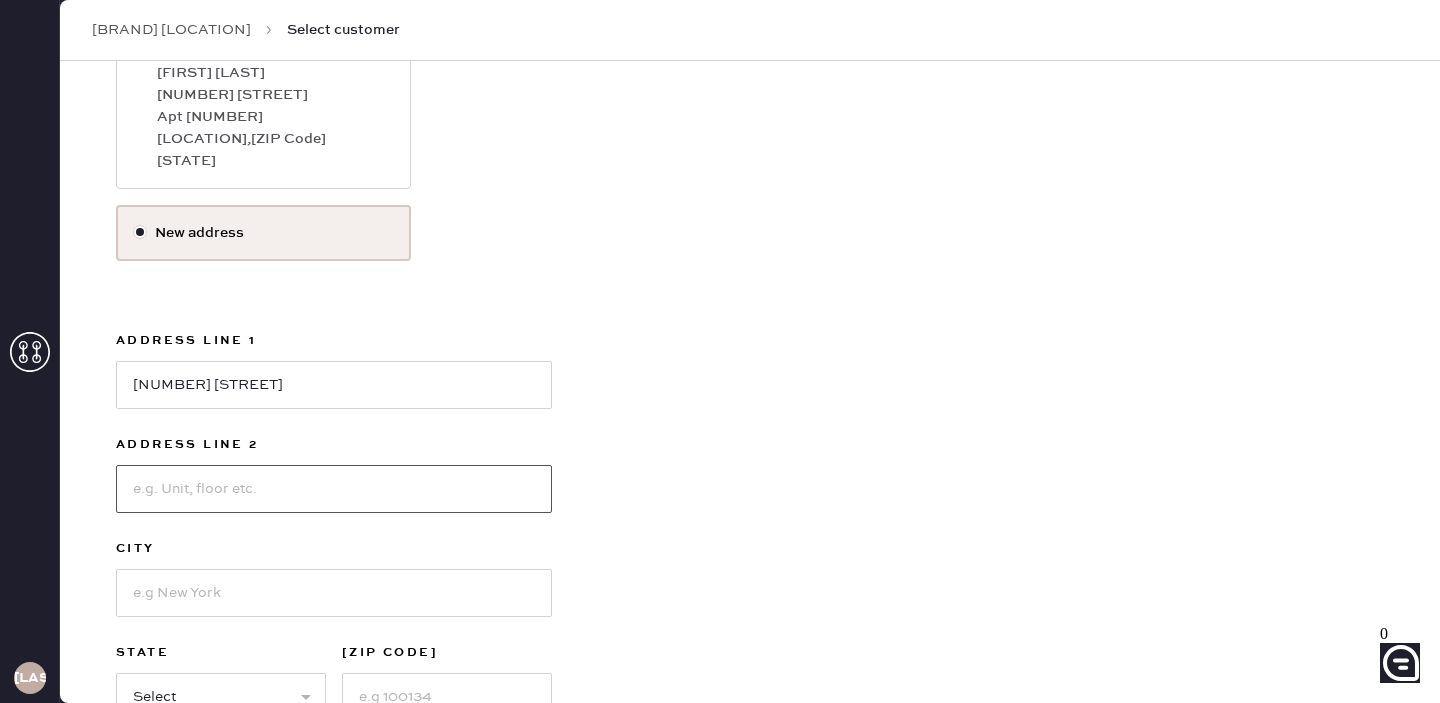 scroll, scrollTop: 493, scrollLeft: 0, axis: vertical 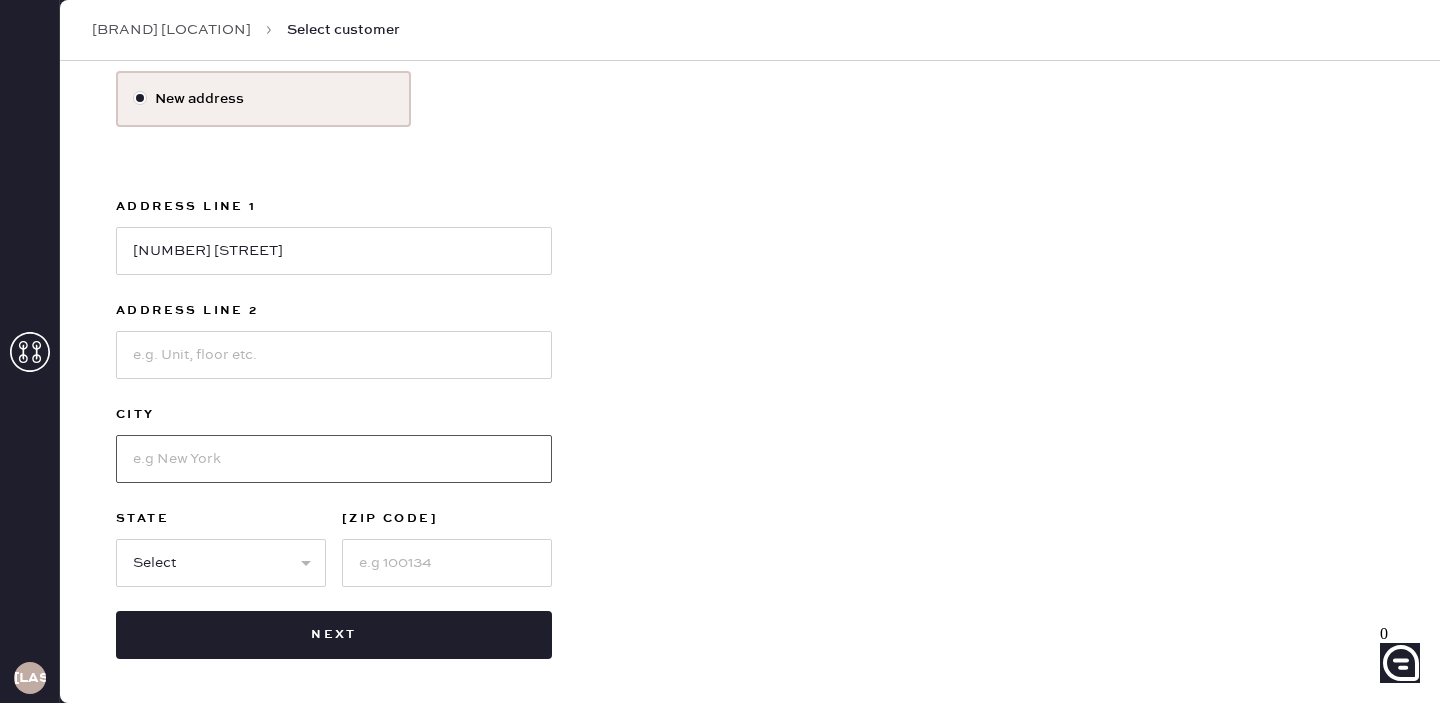 click at bounding box center [334, 459] 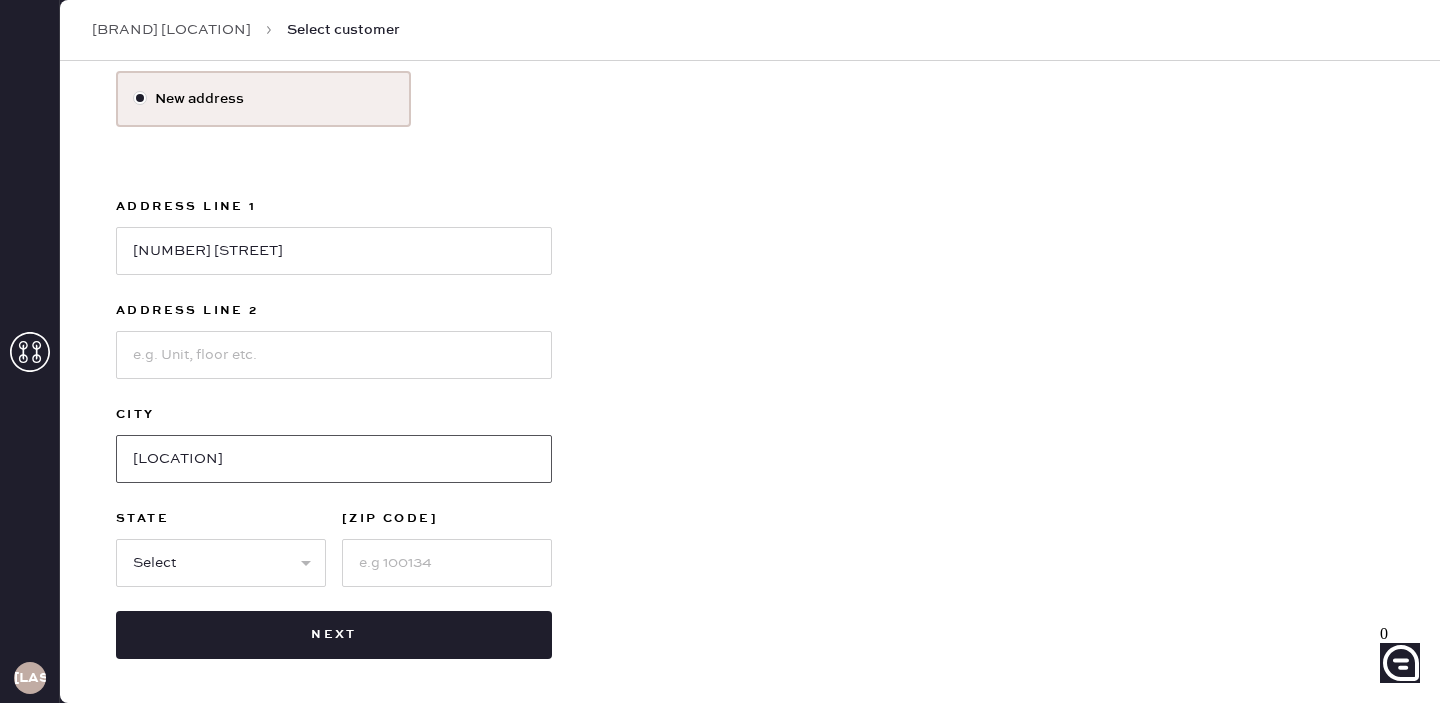 type on "••••••••" 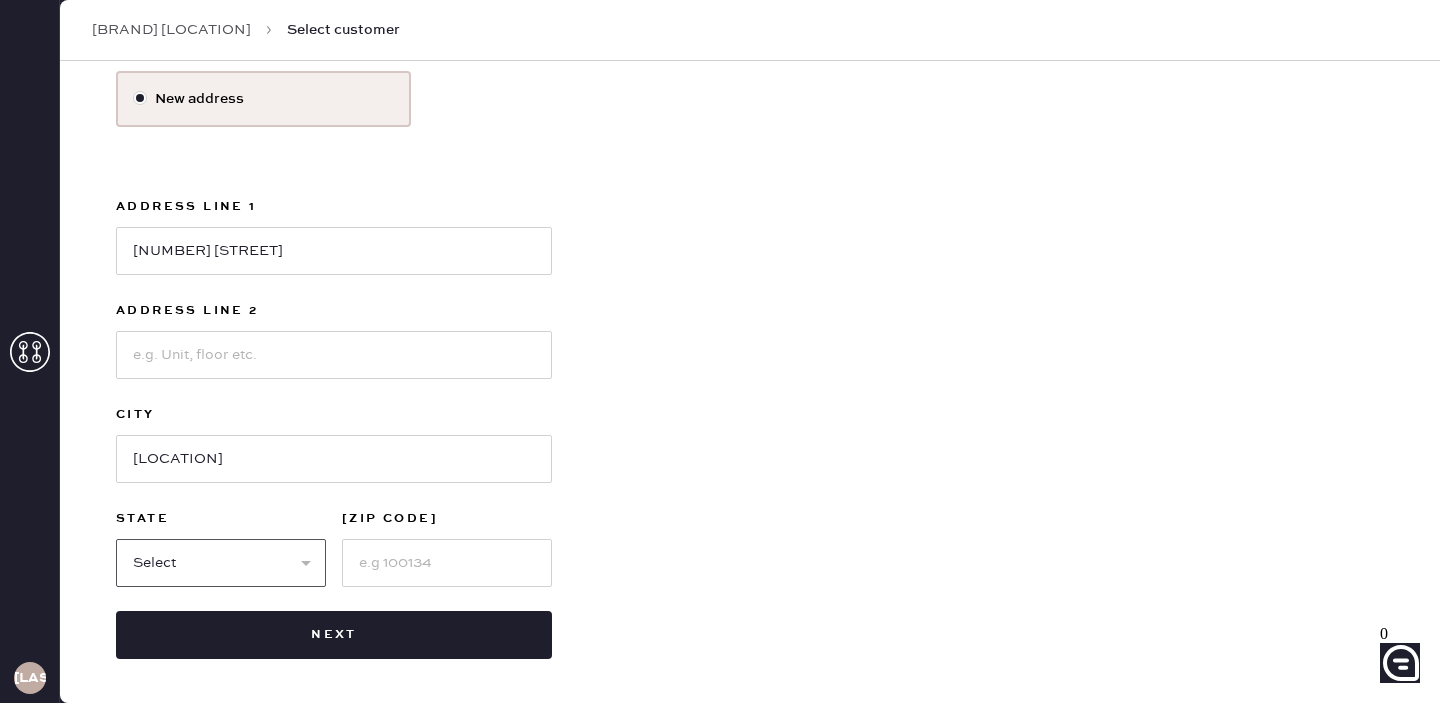 click on "•••••• •• •• •• •• •• •• •• •• •• •• •• •• •• •• •• •• •• •• •• •• •• •• •• •• •• •• •• •• •• •• •• •• •• •• •• •• •• •• •• •• •• •• •• •• •• •• •• •• •• •• ••" at bounding box center (221, 563) 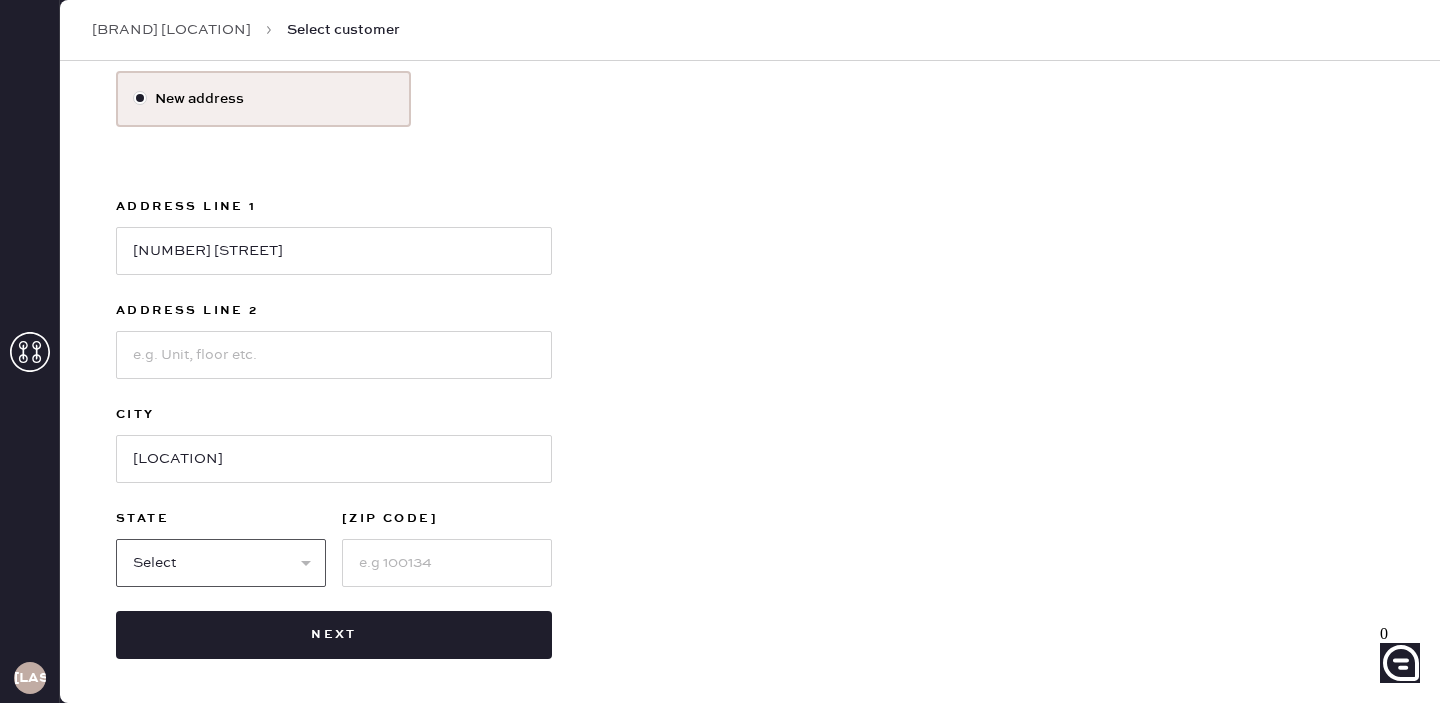 select on "••" 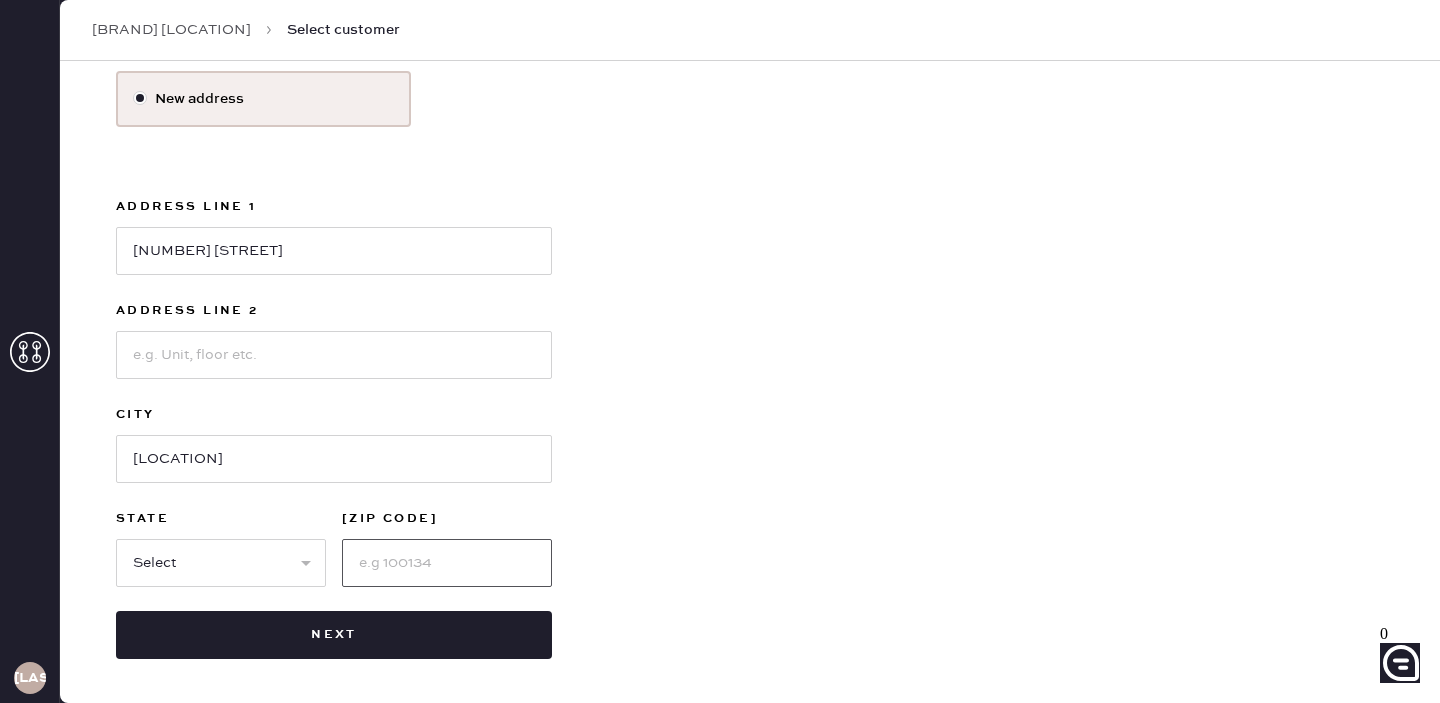 click at bounding box center (447, 563) 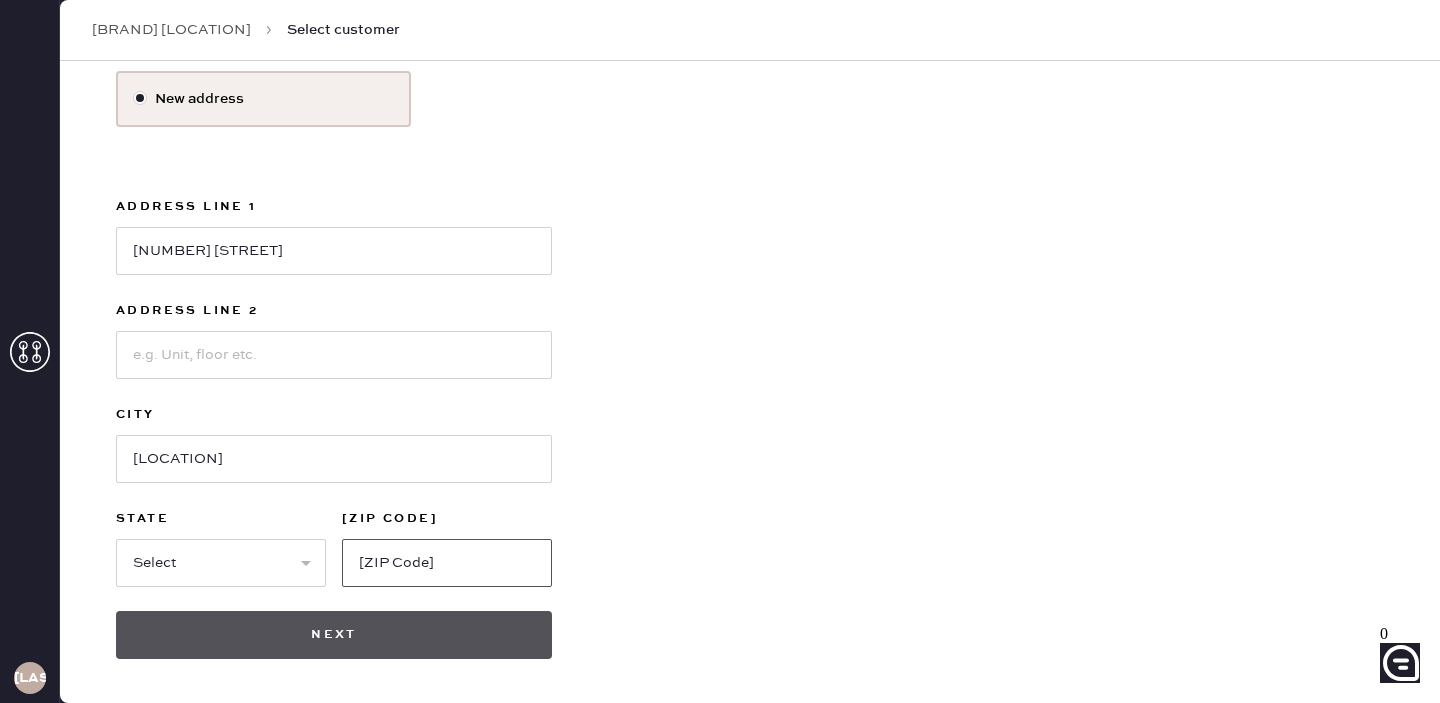 type on "•••••" 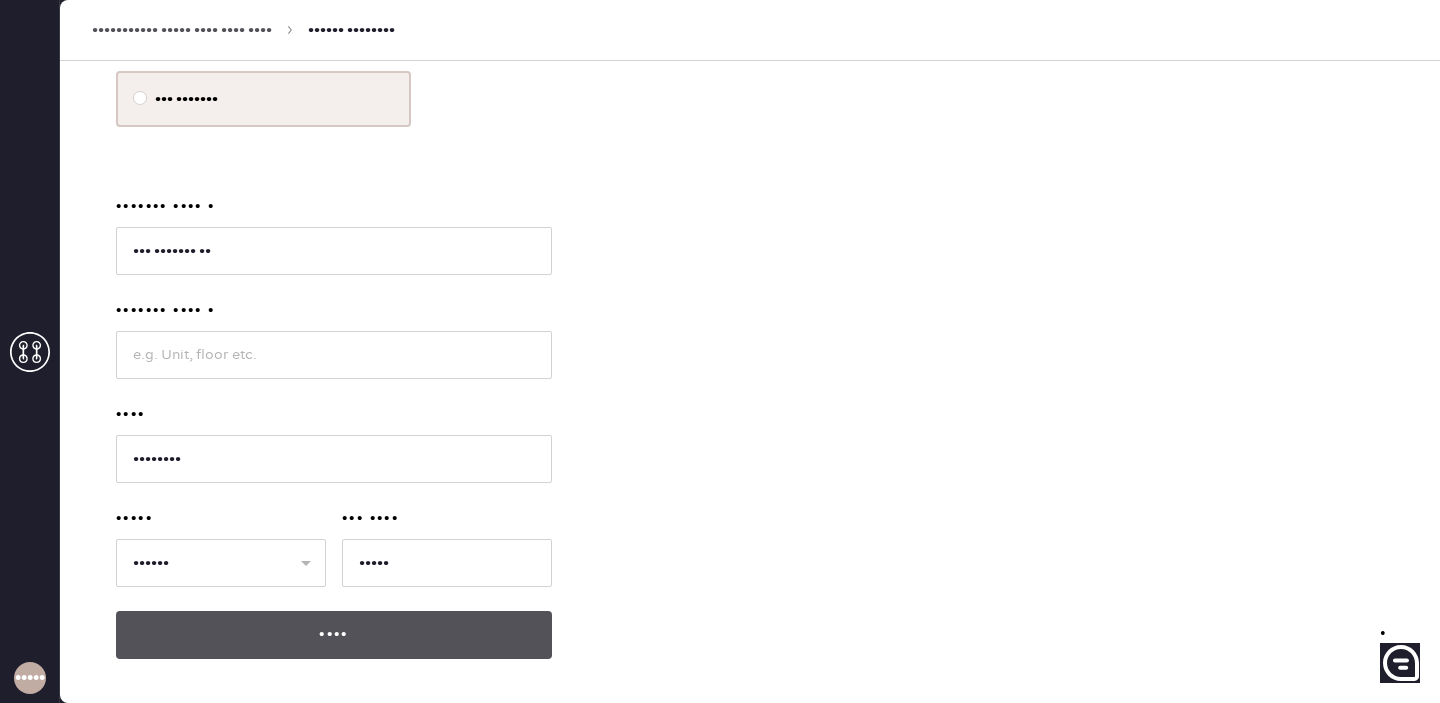 click on "••••" at bounding box center [334, 635] 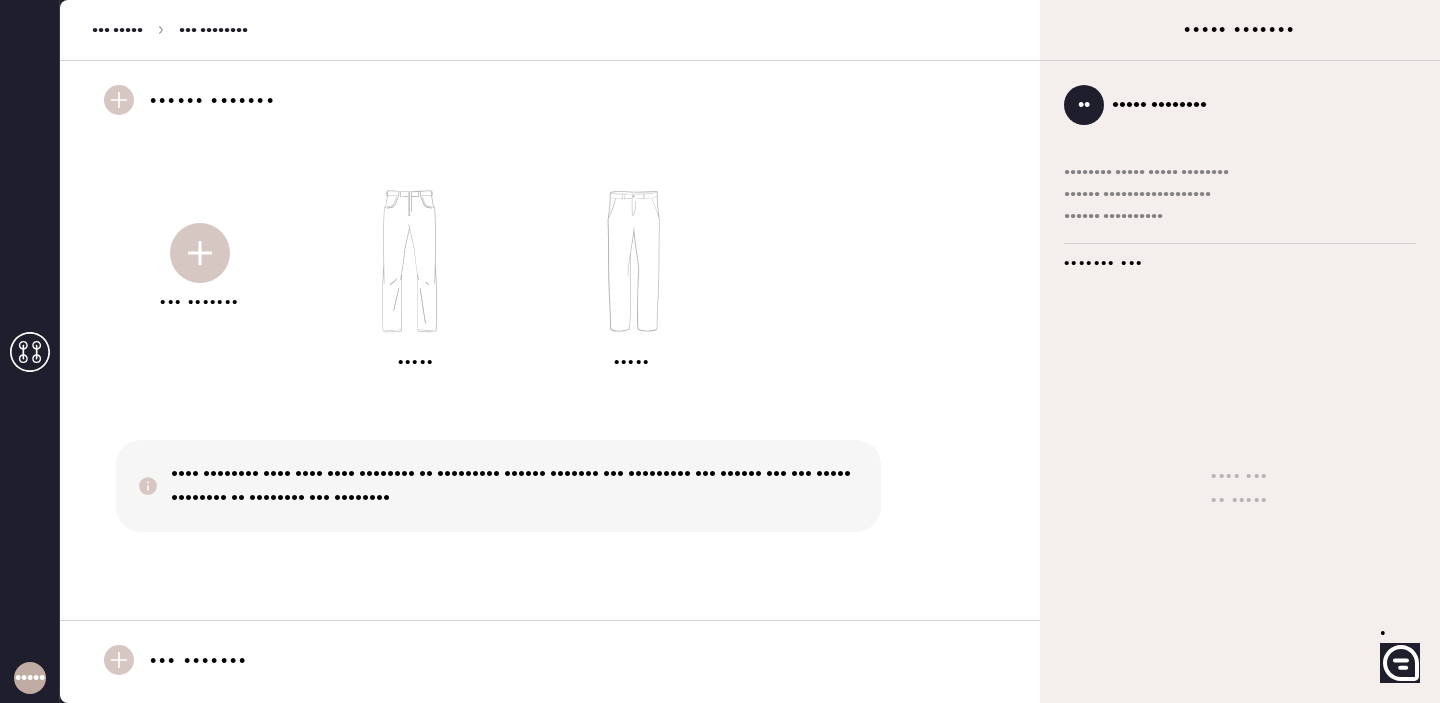 click at bounding box center [418, 261] 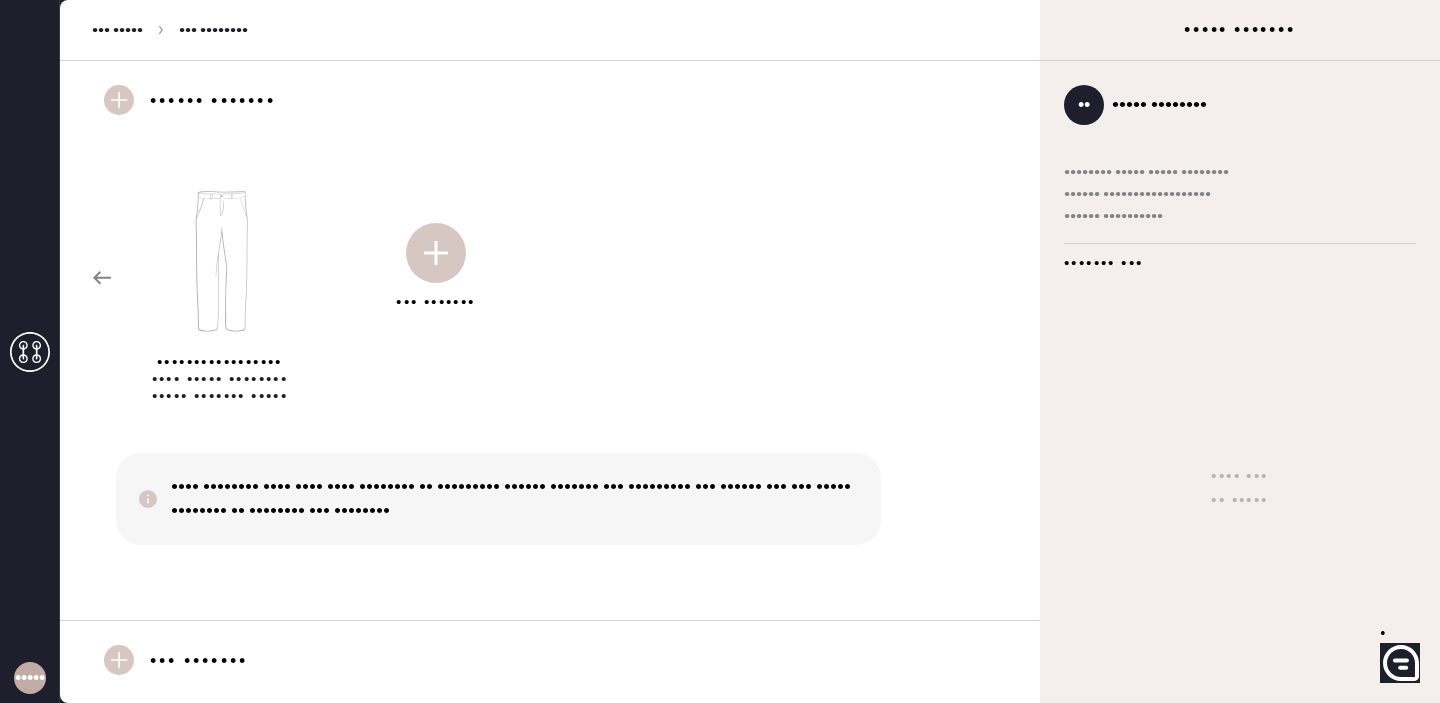 click at bounding box center (436, 253) 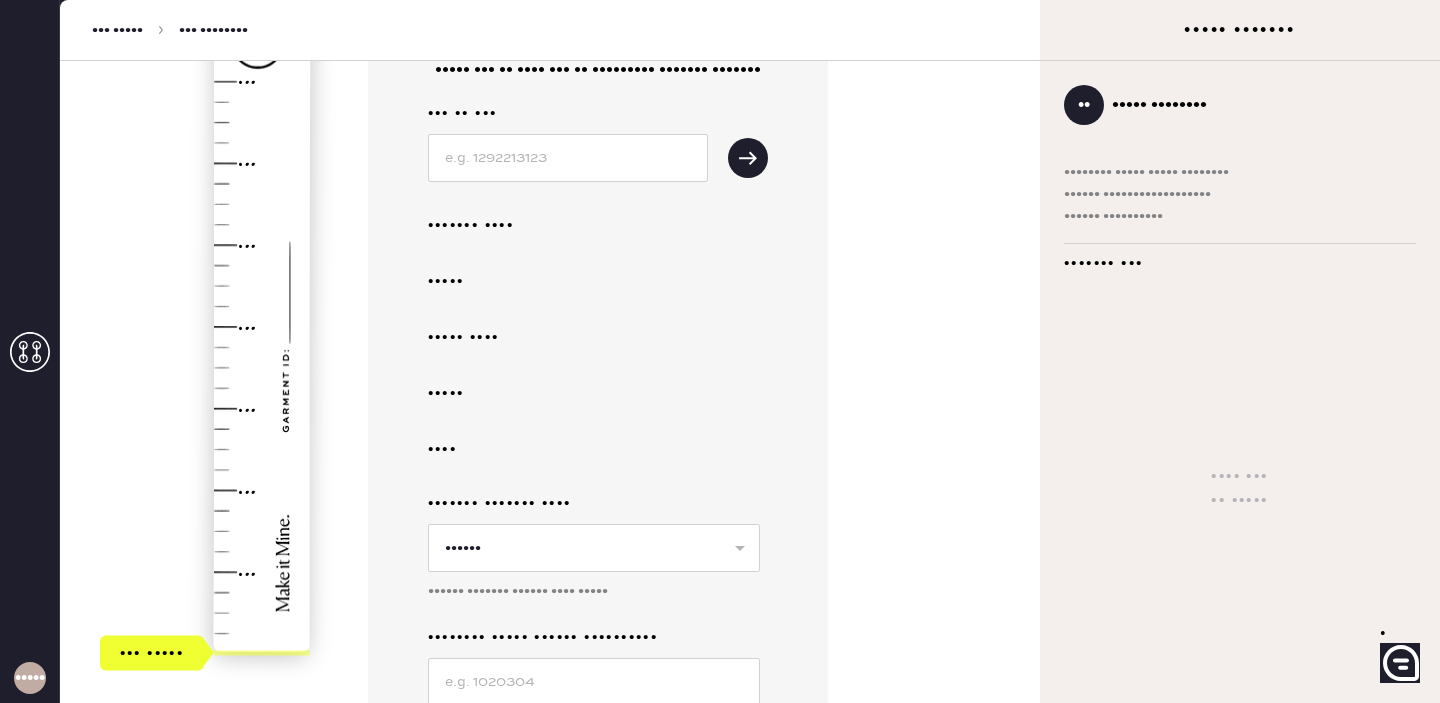 scroll, scrollTop: 182, scrollLeft: 0, axis: vertical 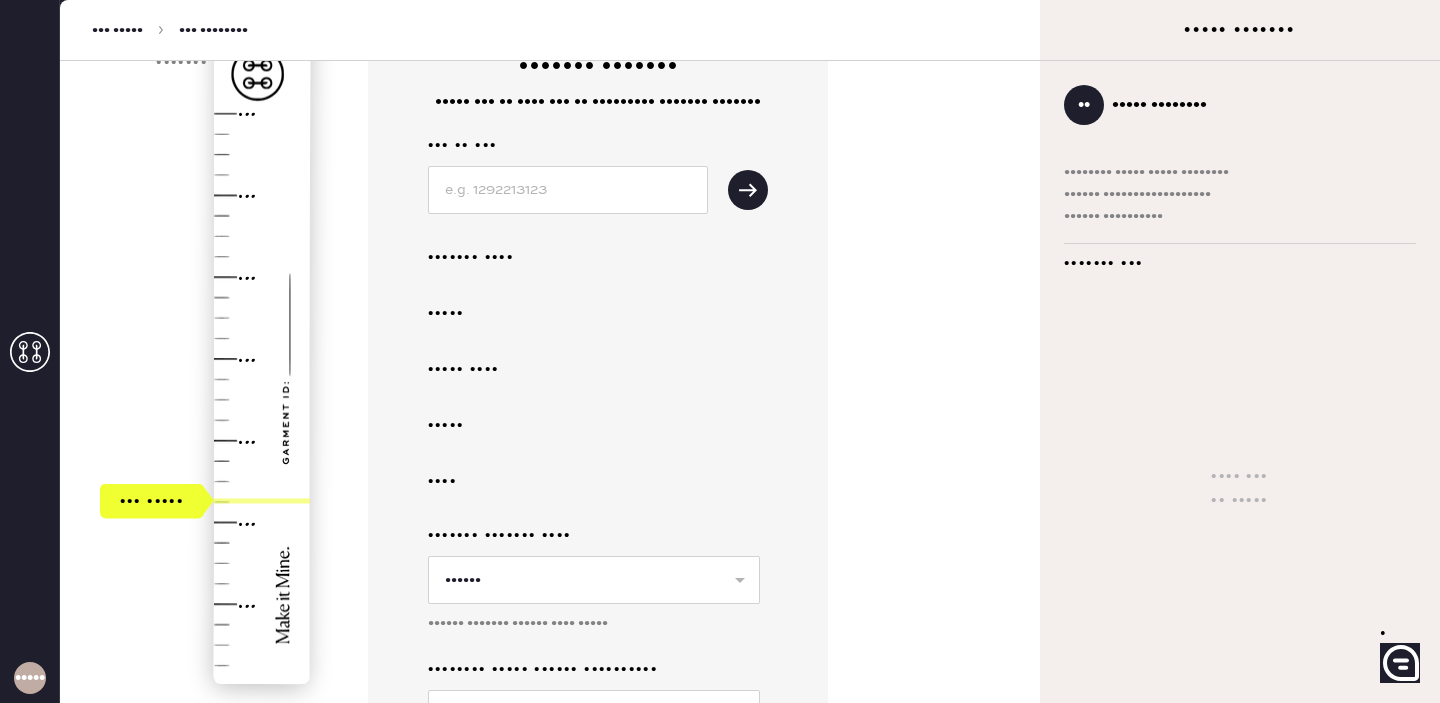 click on "••• •••••" at bounding box center (206, 400) 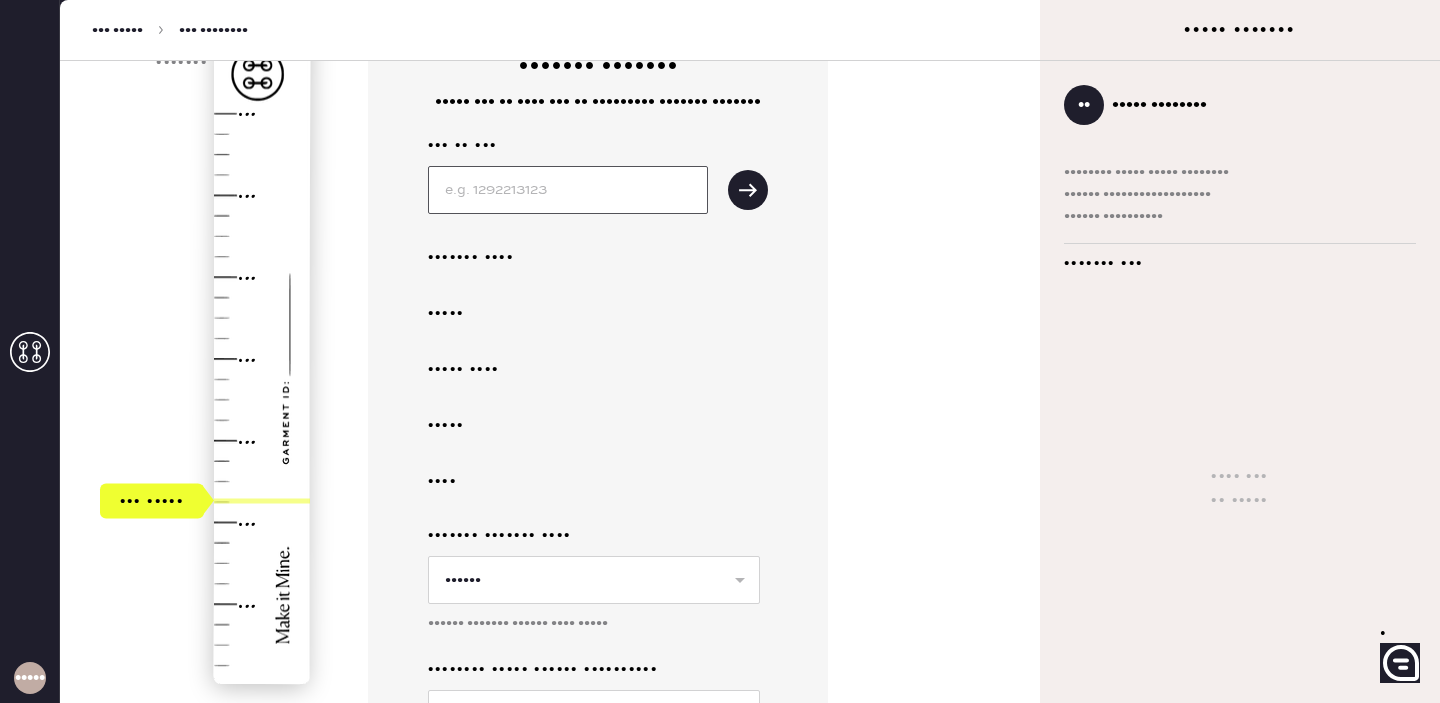 click at bounding box center (568, 190) 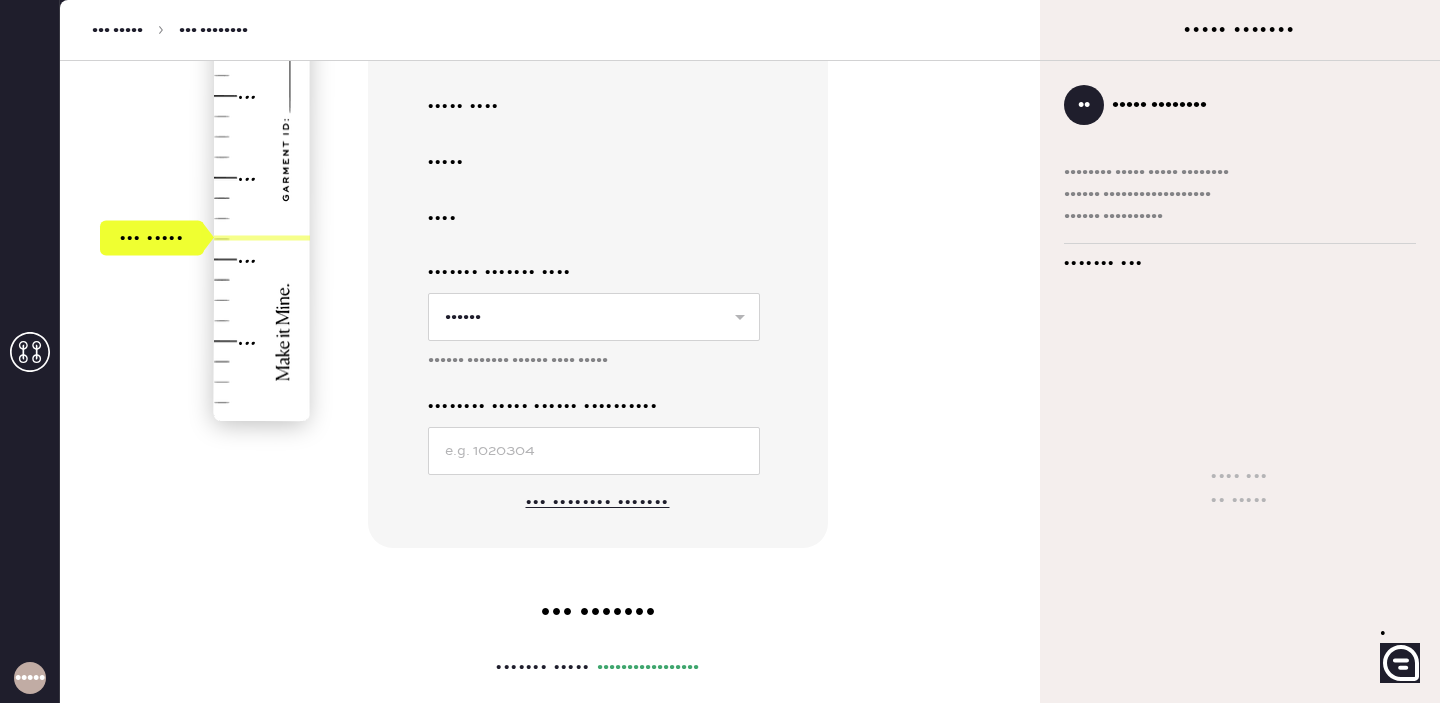 scroll, scrollTop: 488, scrollLeft: 0, axis: vertical 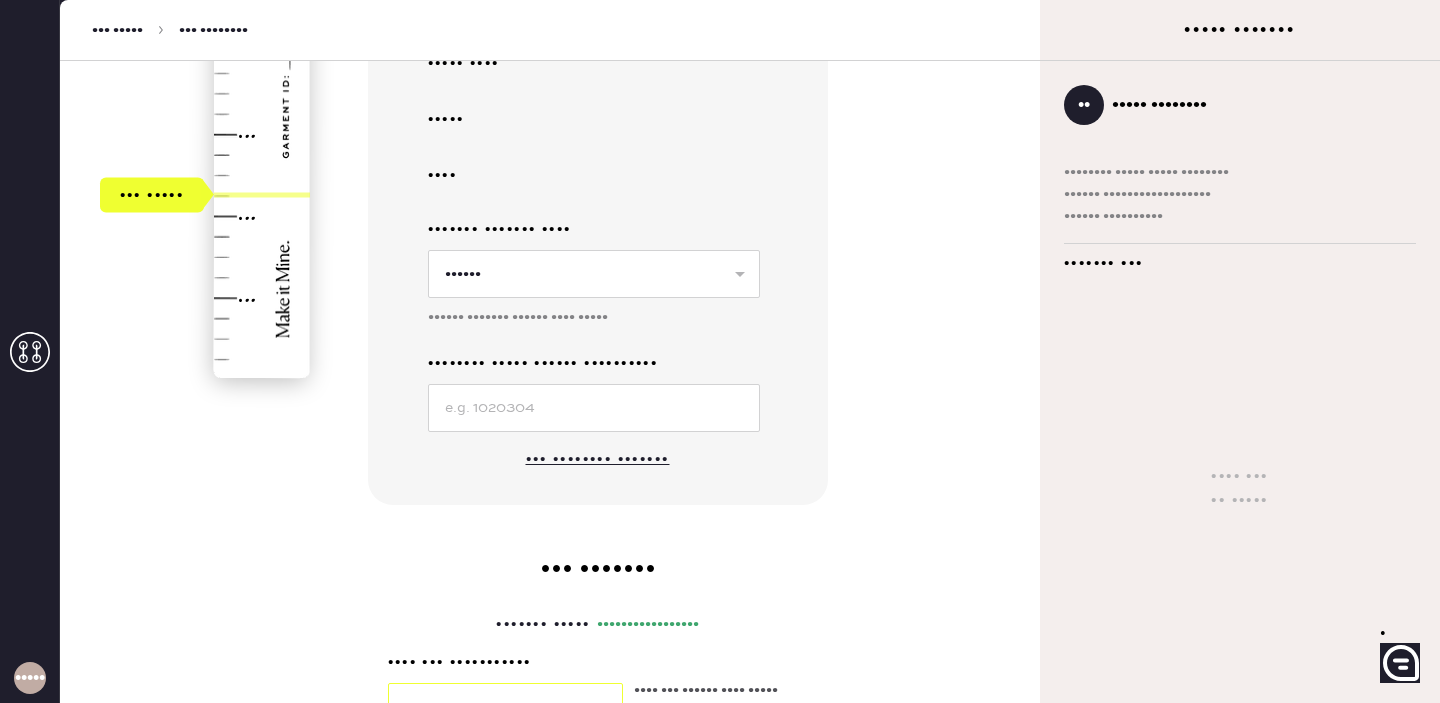 click on "••• •••••••• •••••••" at bounding box center [598, 460] 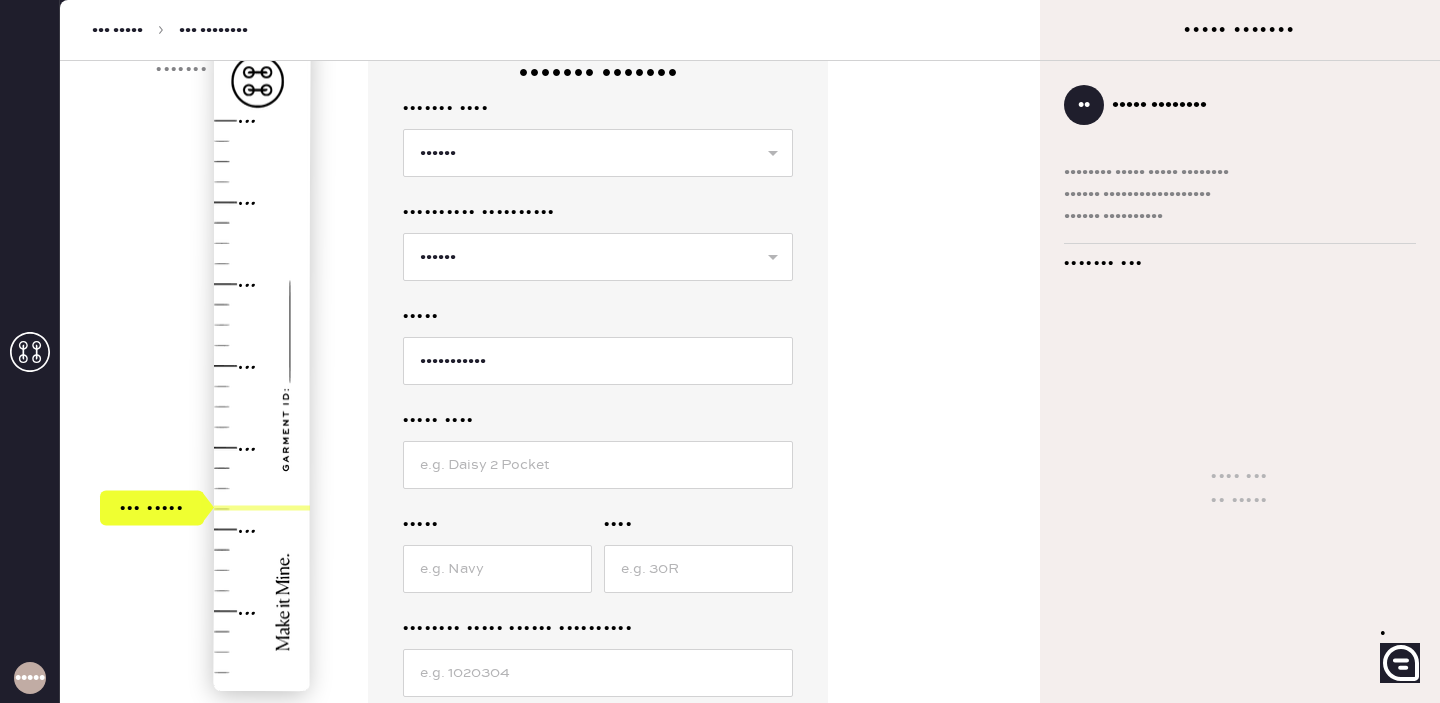 scroll, scrollTop: 0, scrollLeft: 0, axis: both 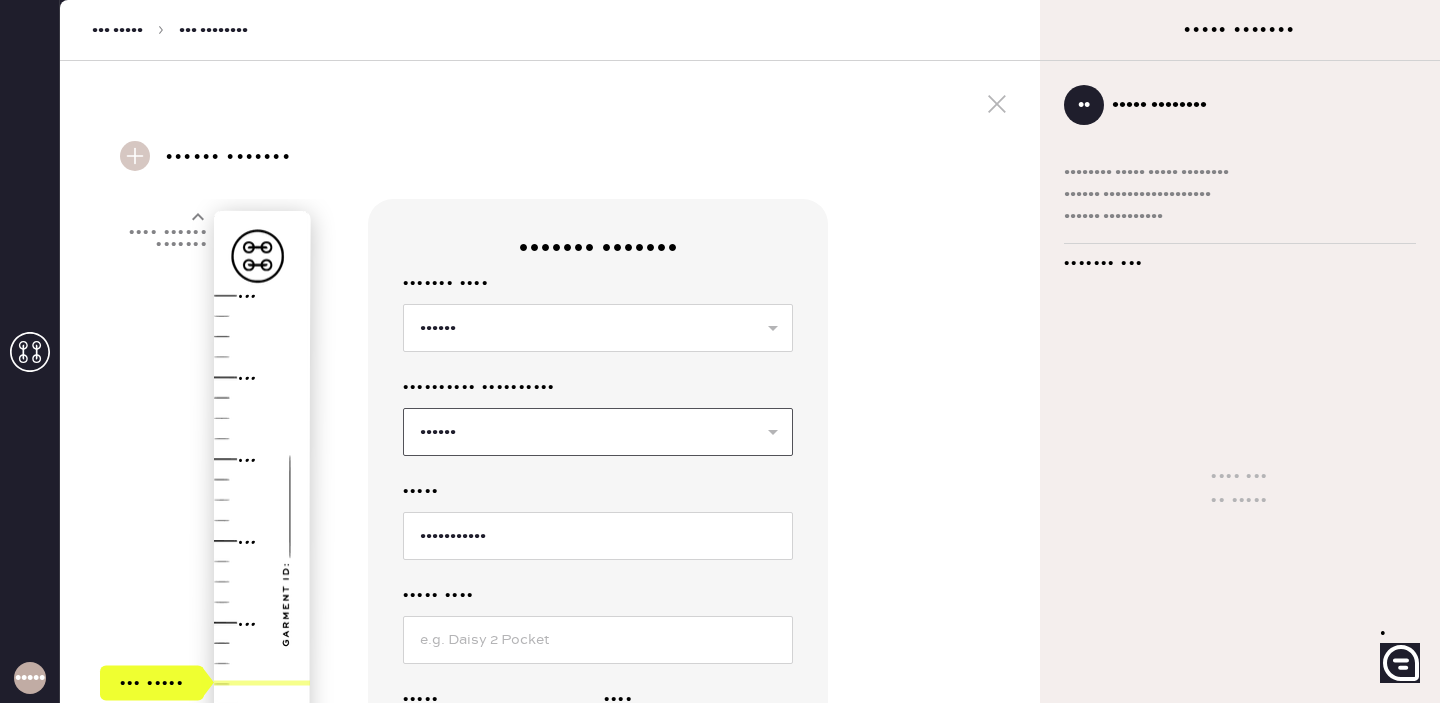 click on "•••••• ••••••• •••••• ••••••• ••••• •••• ••• •••••••• •••••• •••••" at bounding box center (598, 432) 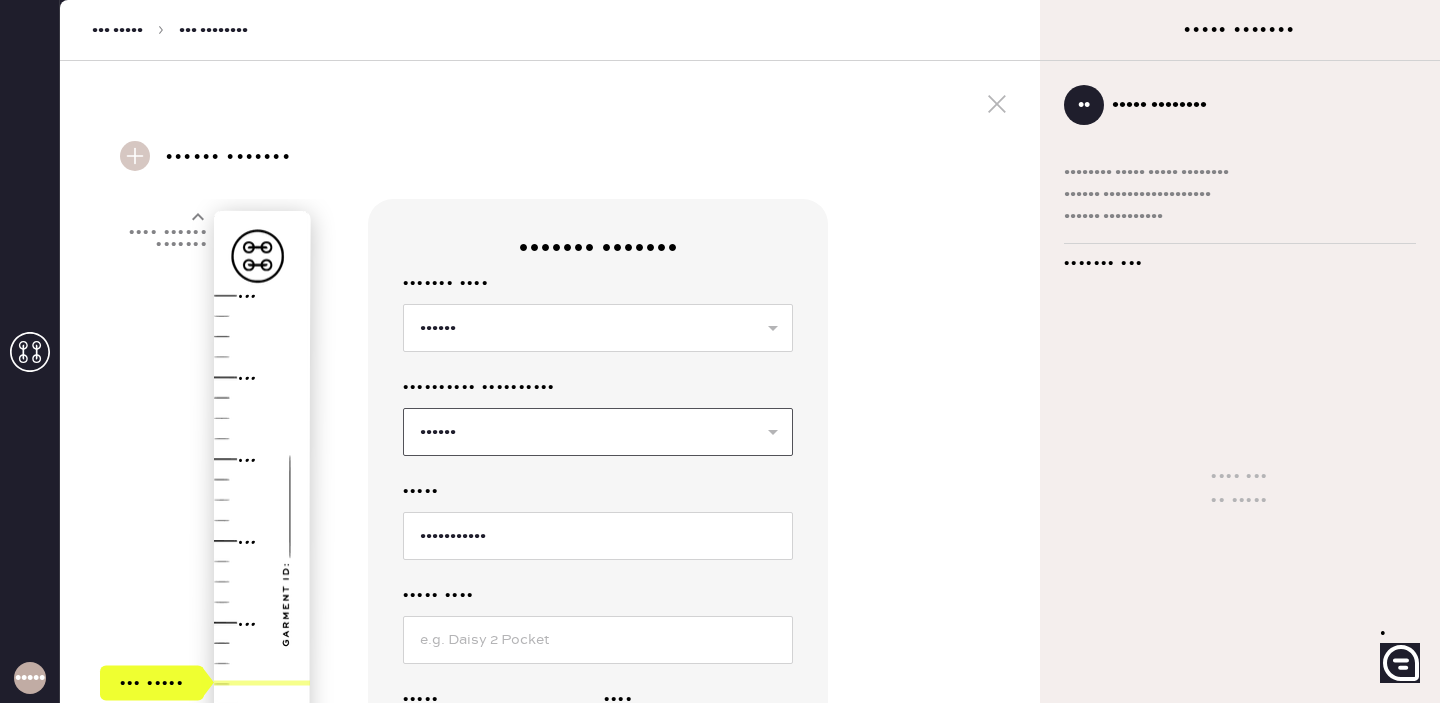 select on "••" 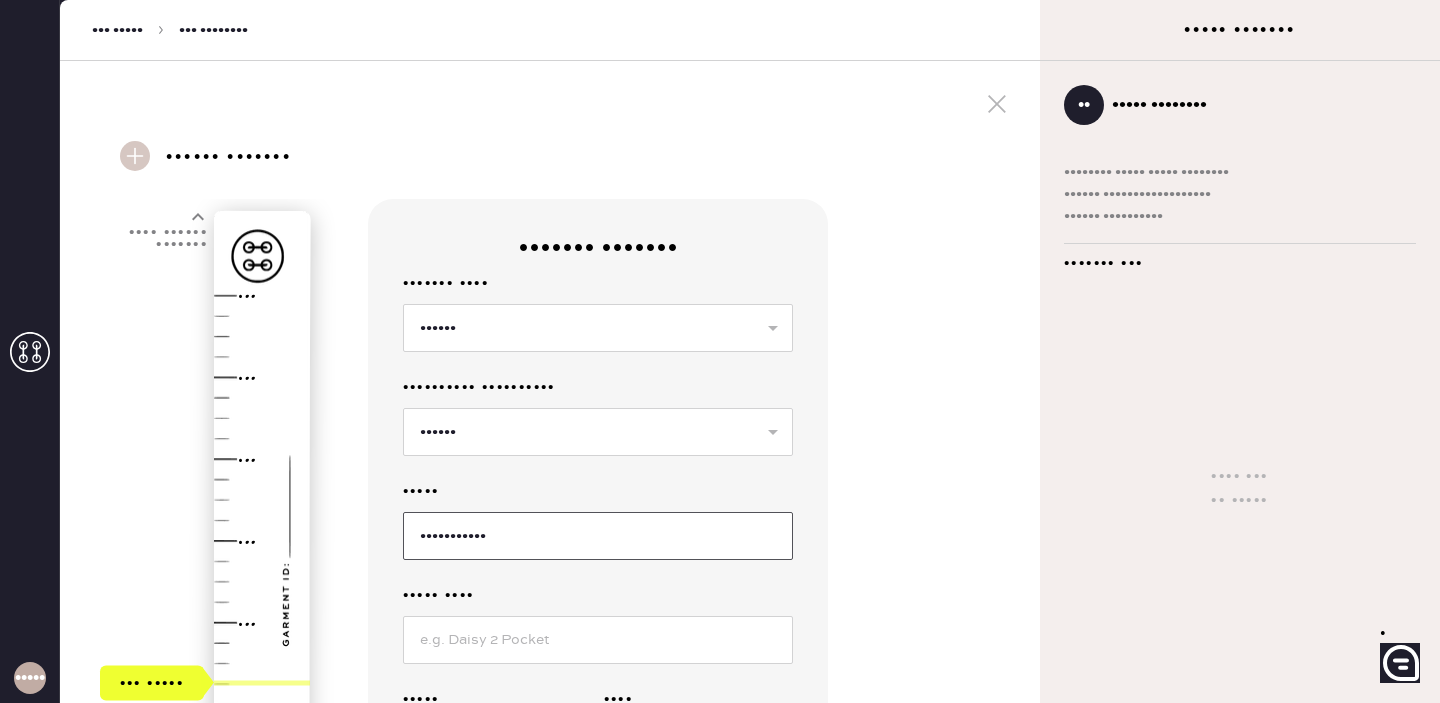 click on "•••••••••••" at bounding box center (598, 536) 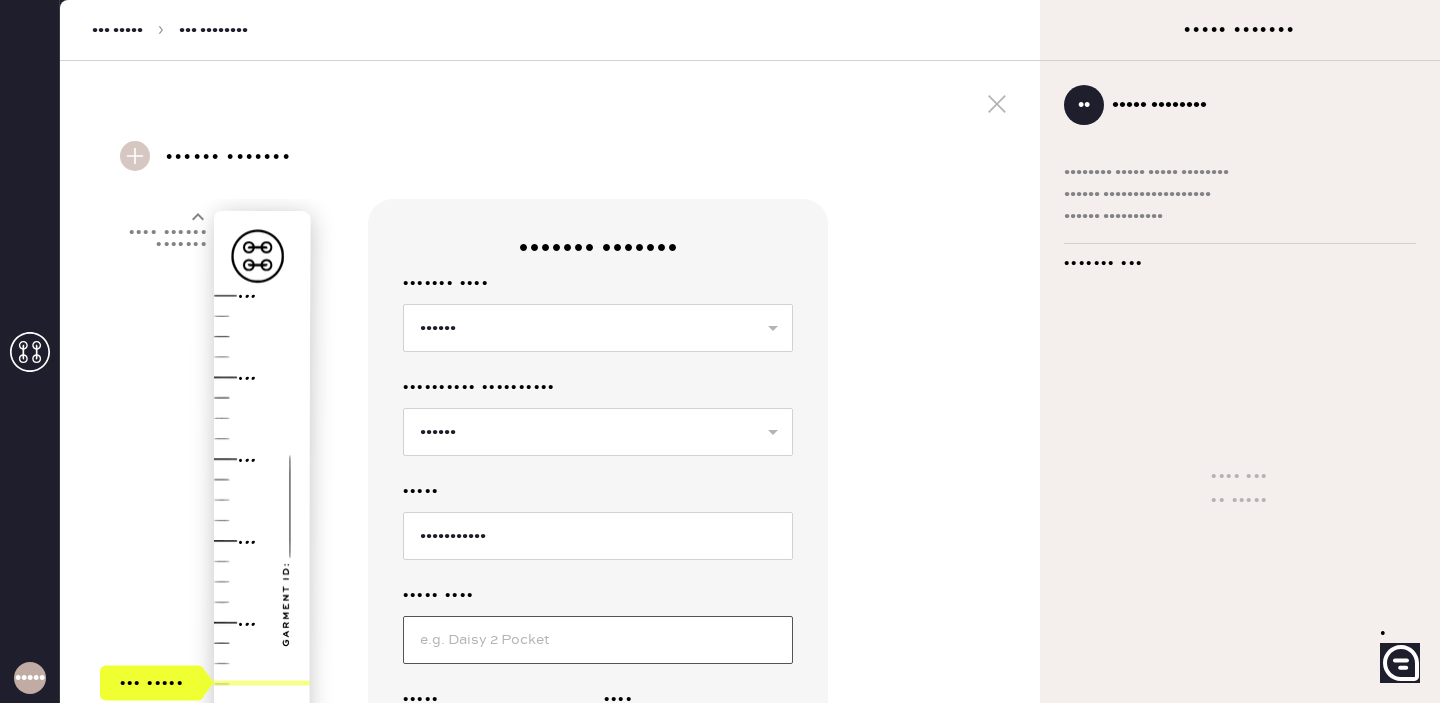 click at bounding box center [598, 640] 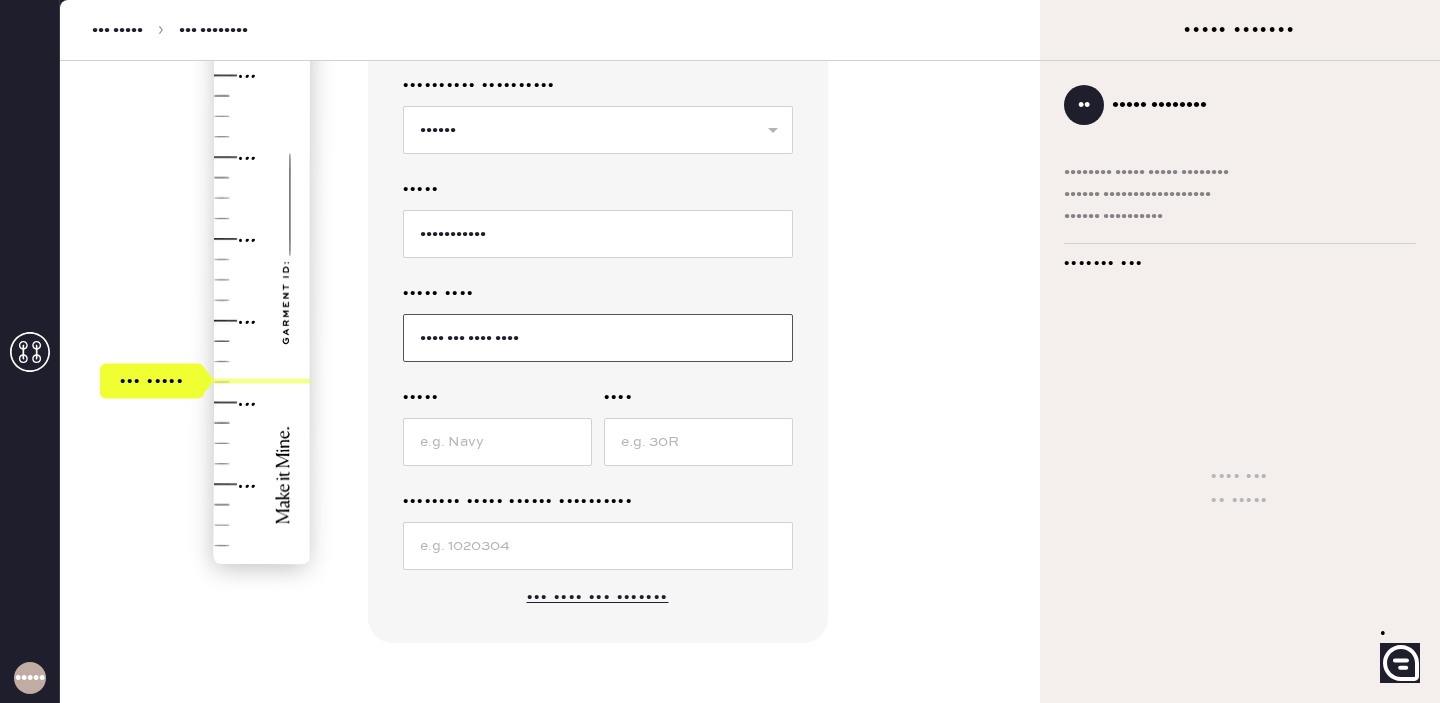 scroll, scrollTop: 320, scrollLeft: 0, axis: vertical 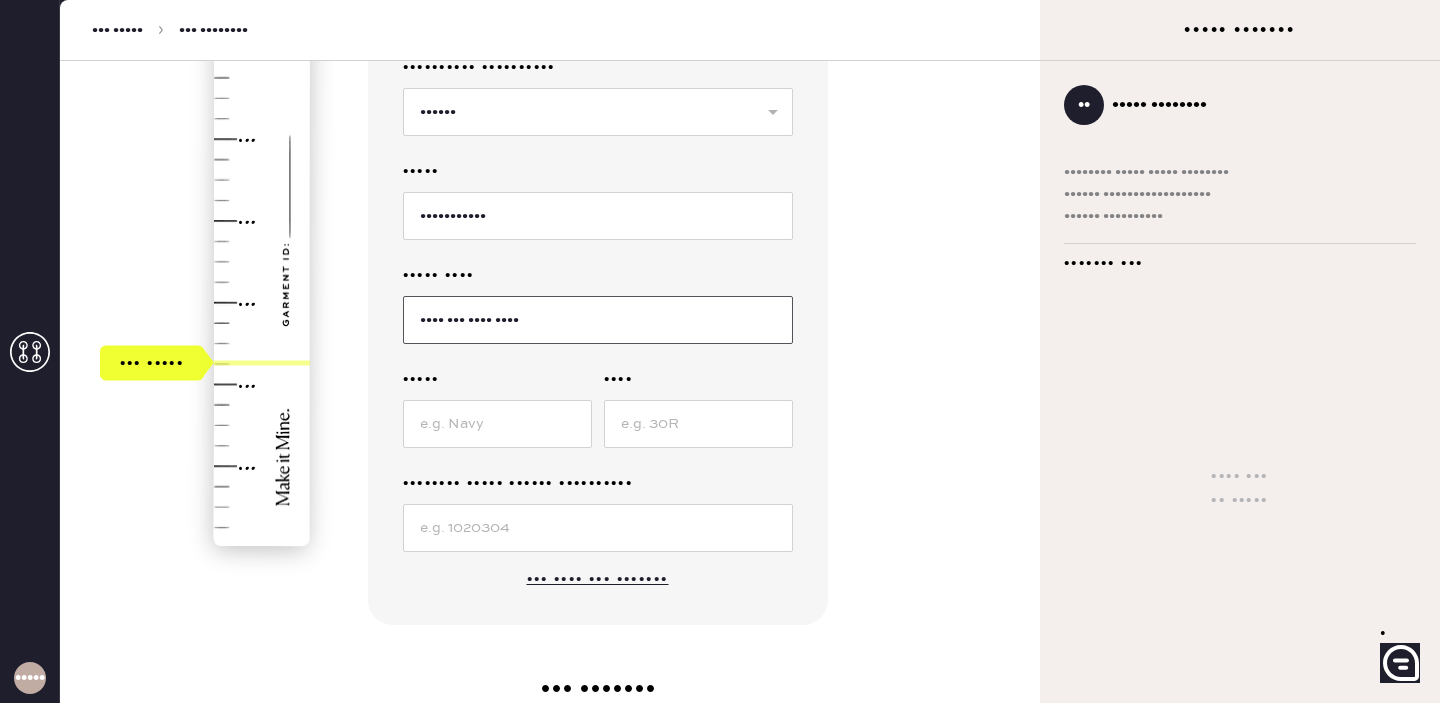 type on "•••• ••• •••• ••••" 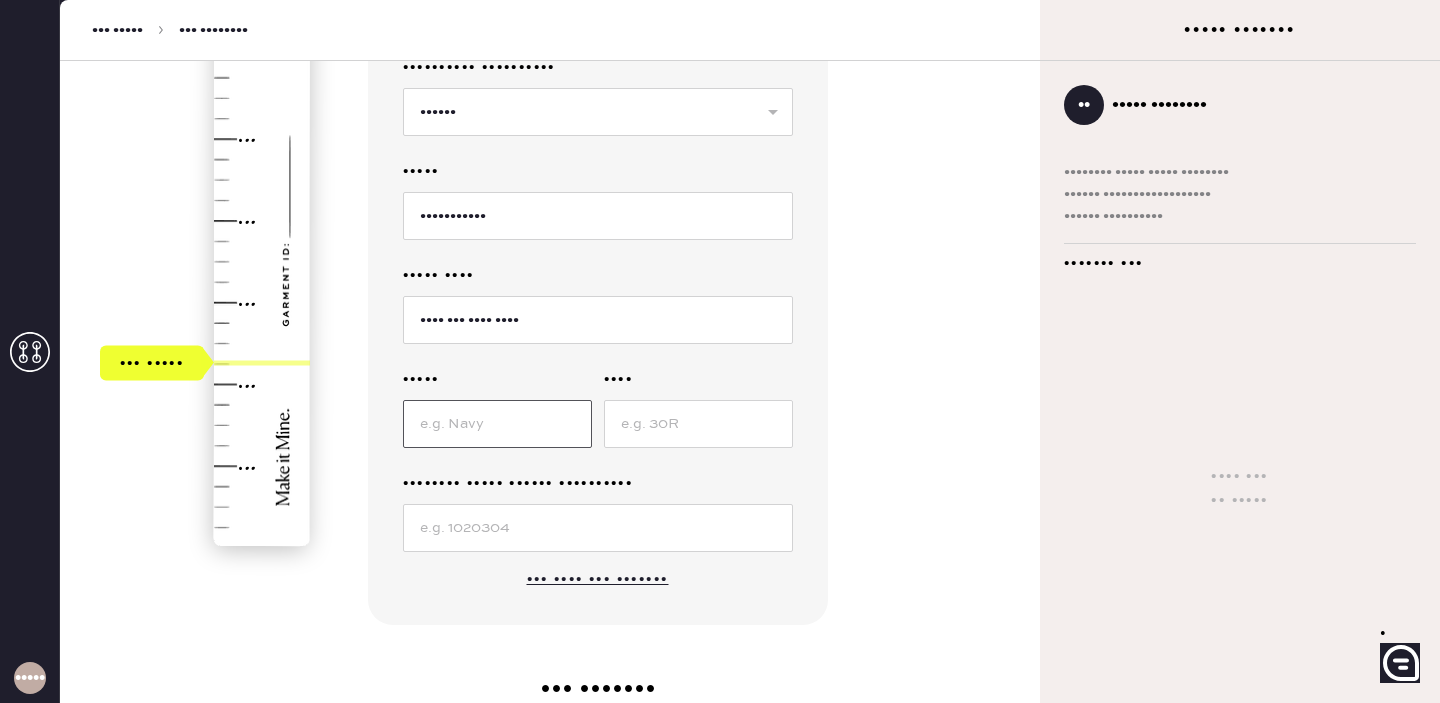 click at bounding box center (497, 424) 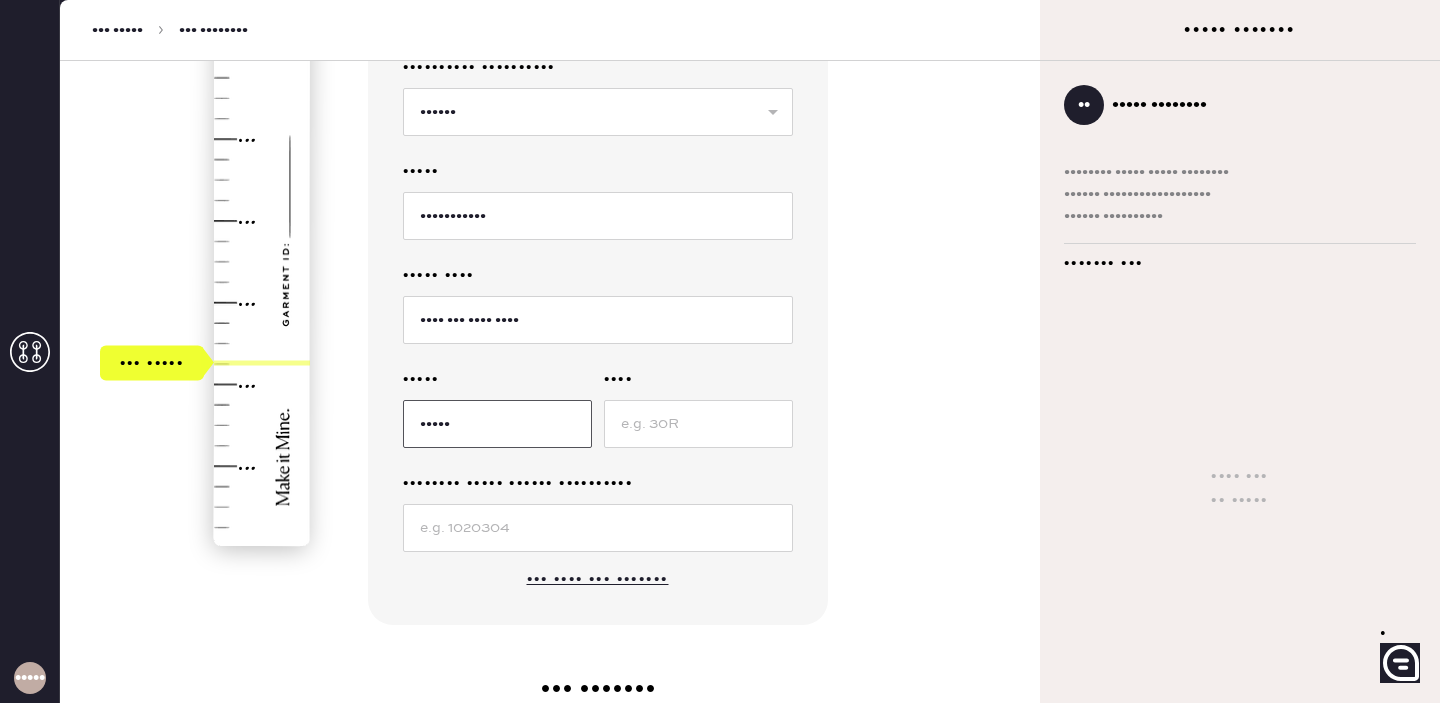 type on "•••••" 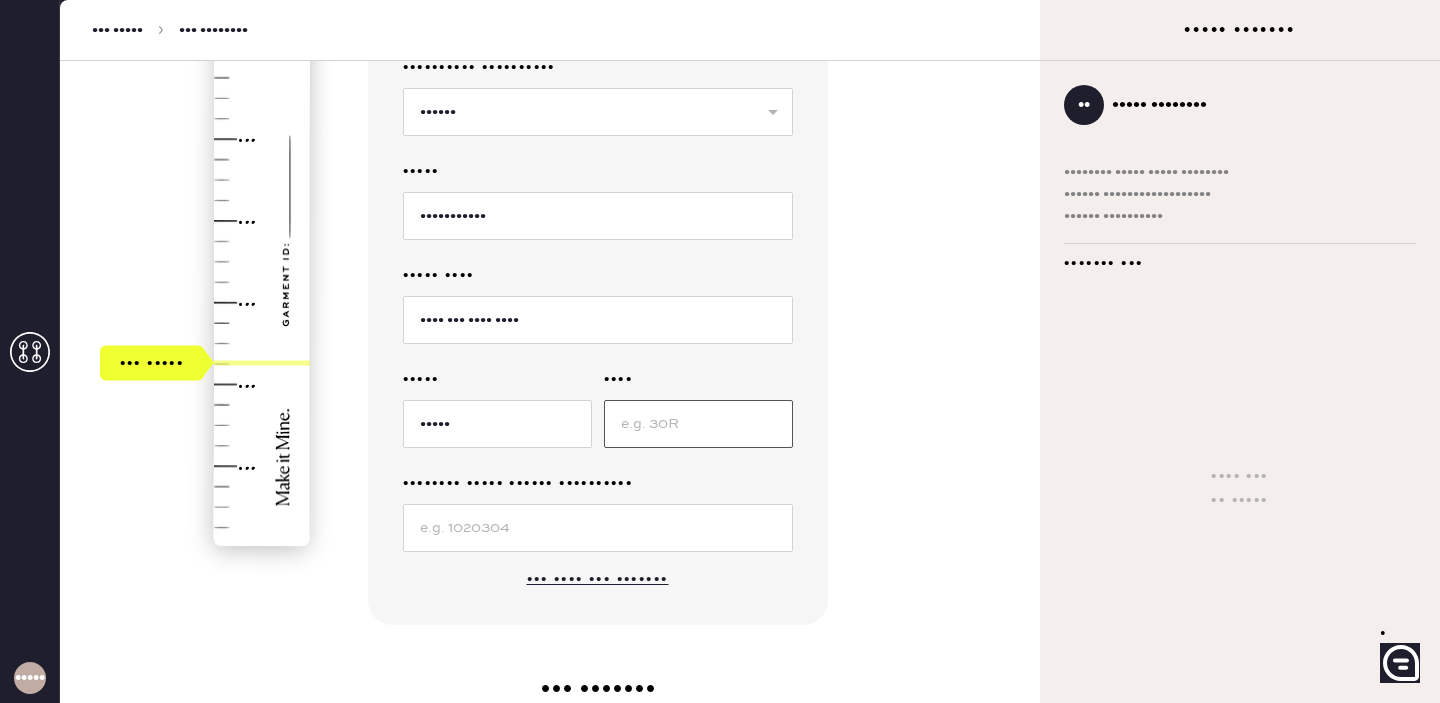 click at bounding box center [698, 424] 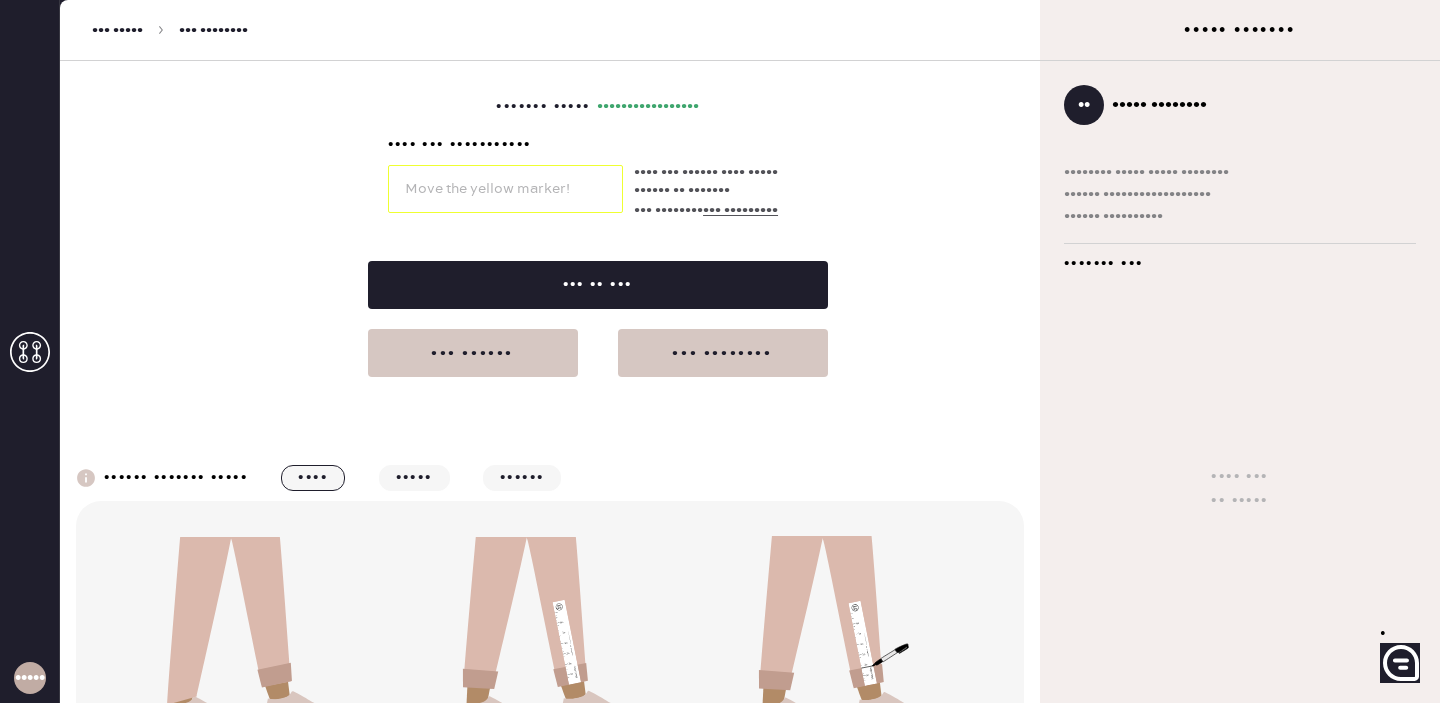 scroll, scrollTop: 961, scrollLeft: 0, axis: vertical 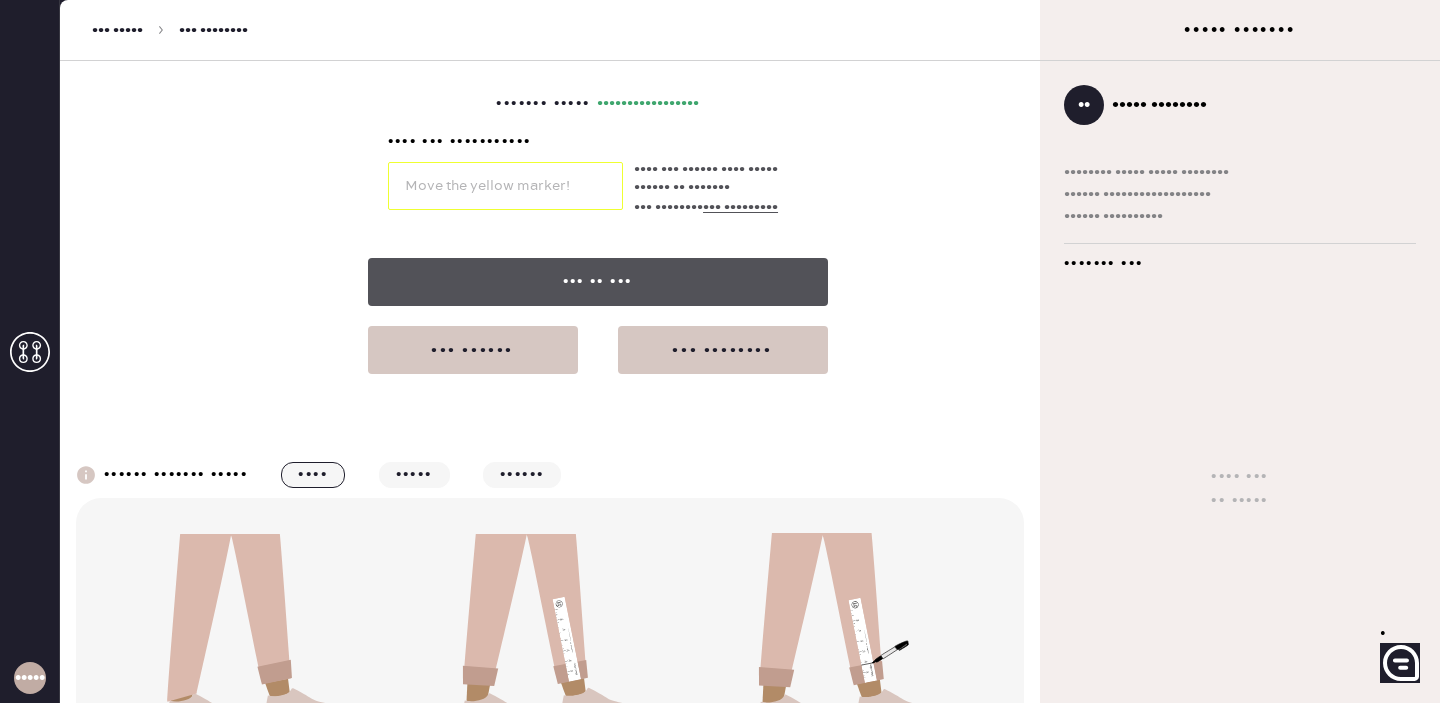 type on "•" 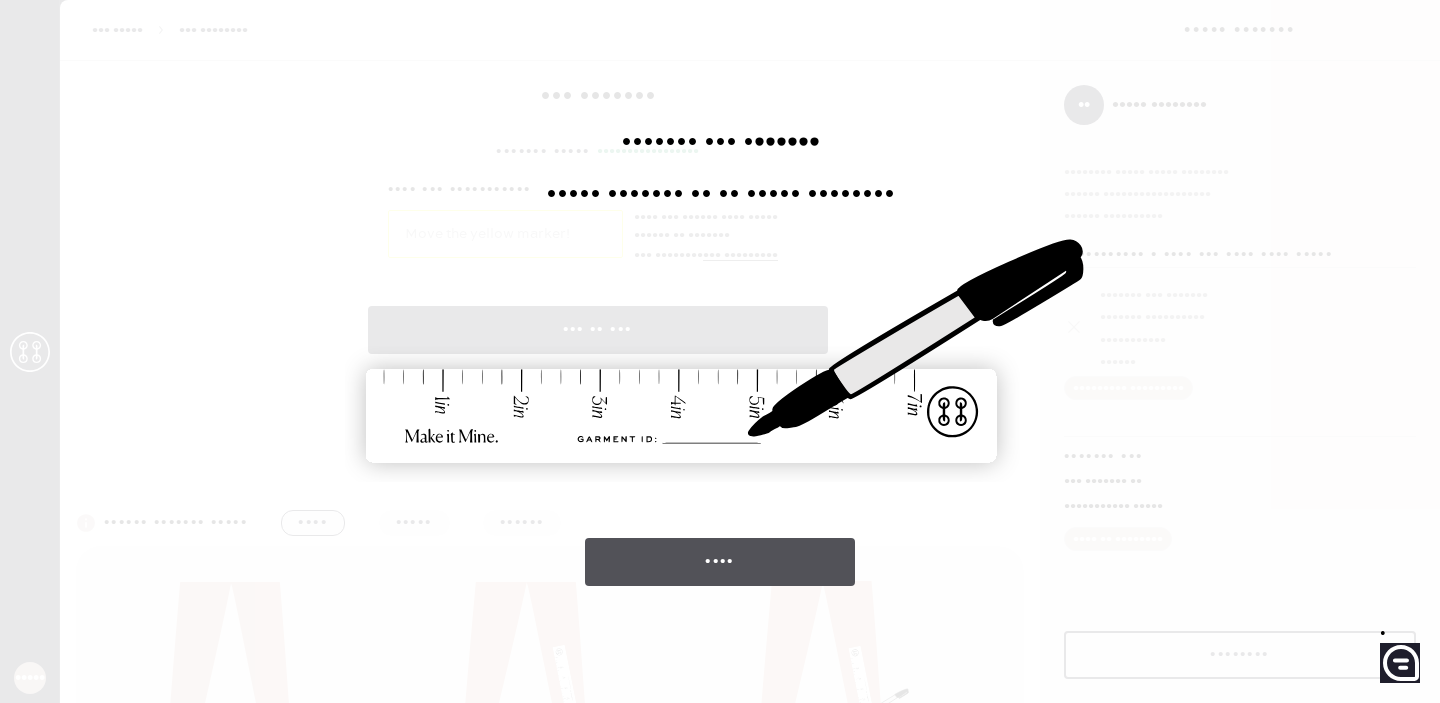 click on "••••" at bounding box center [720, 562] 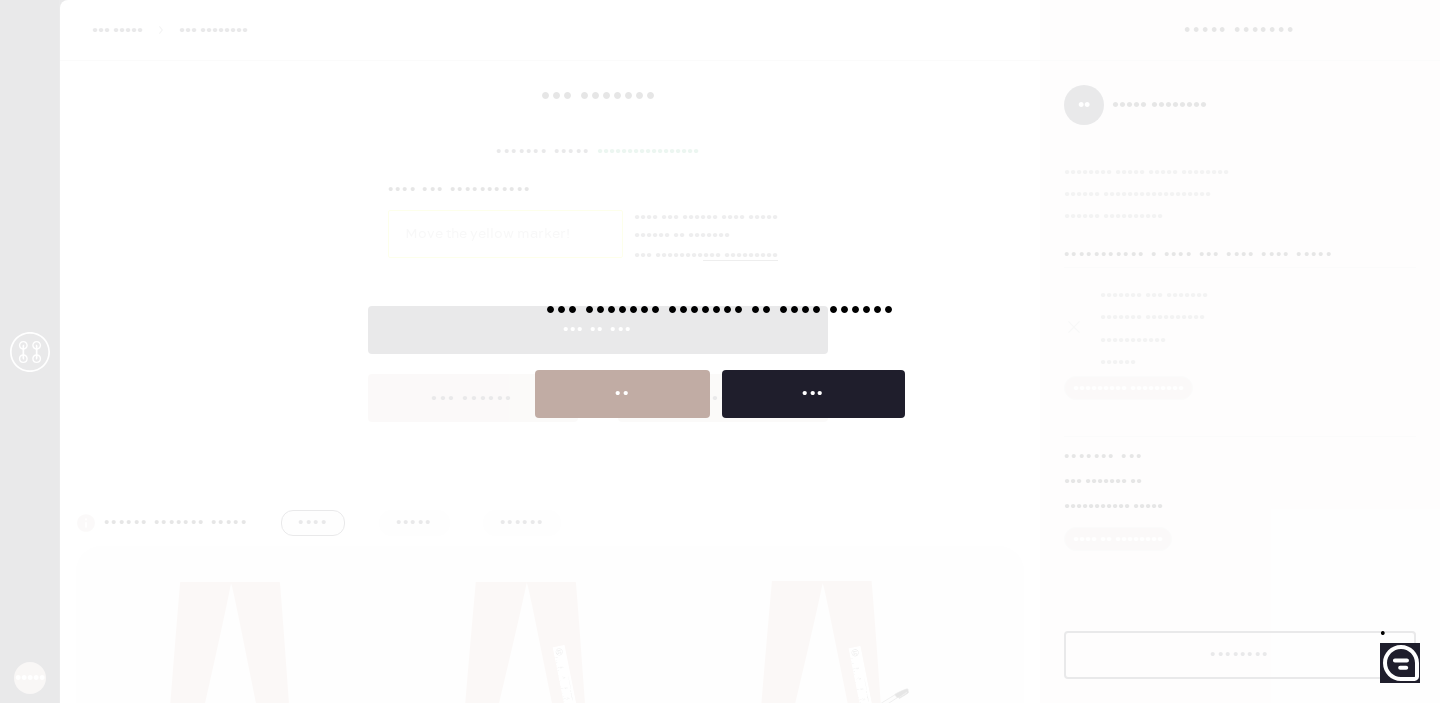 click on "••" at bounding box center (622, 394) 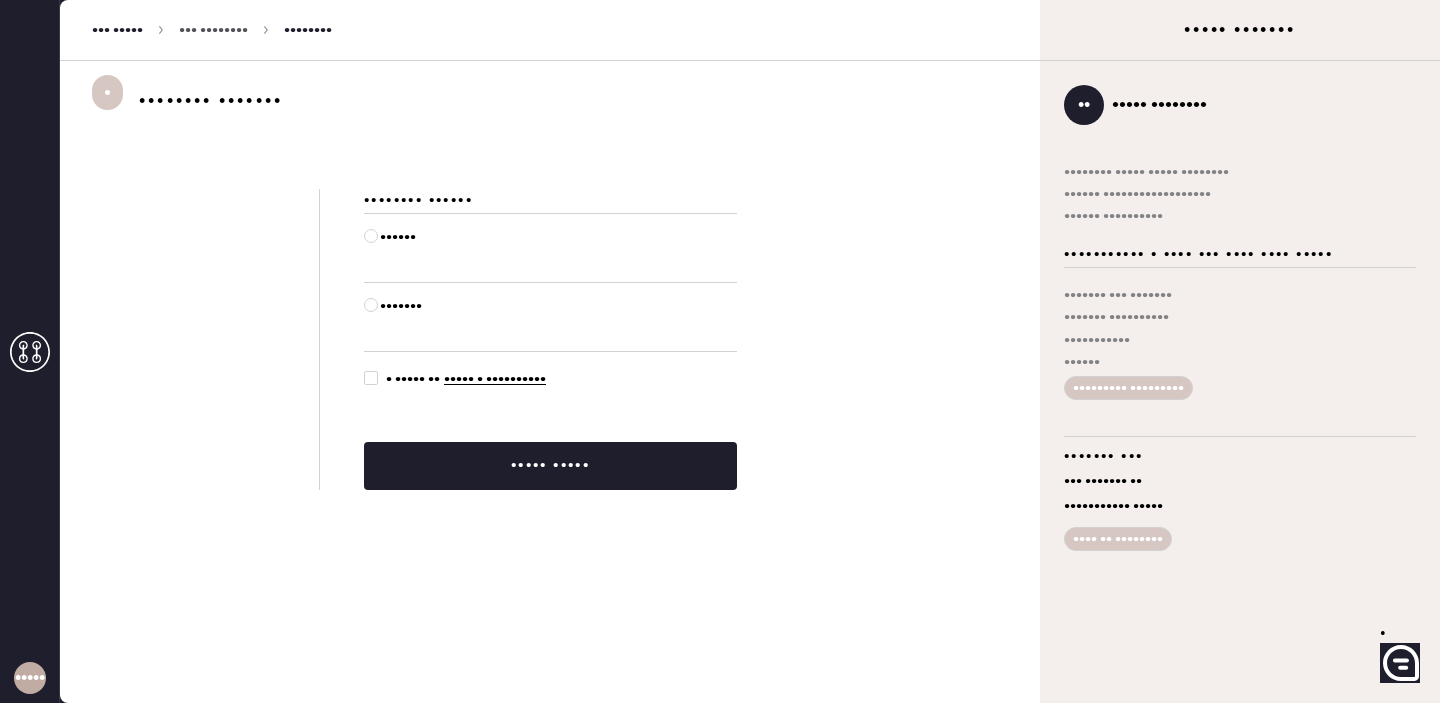click on "• ••••• •• ••••• • ••••••••••" at bounding box center [466, 379] 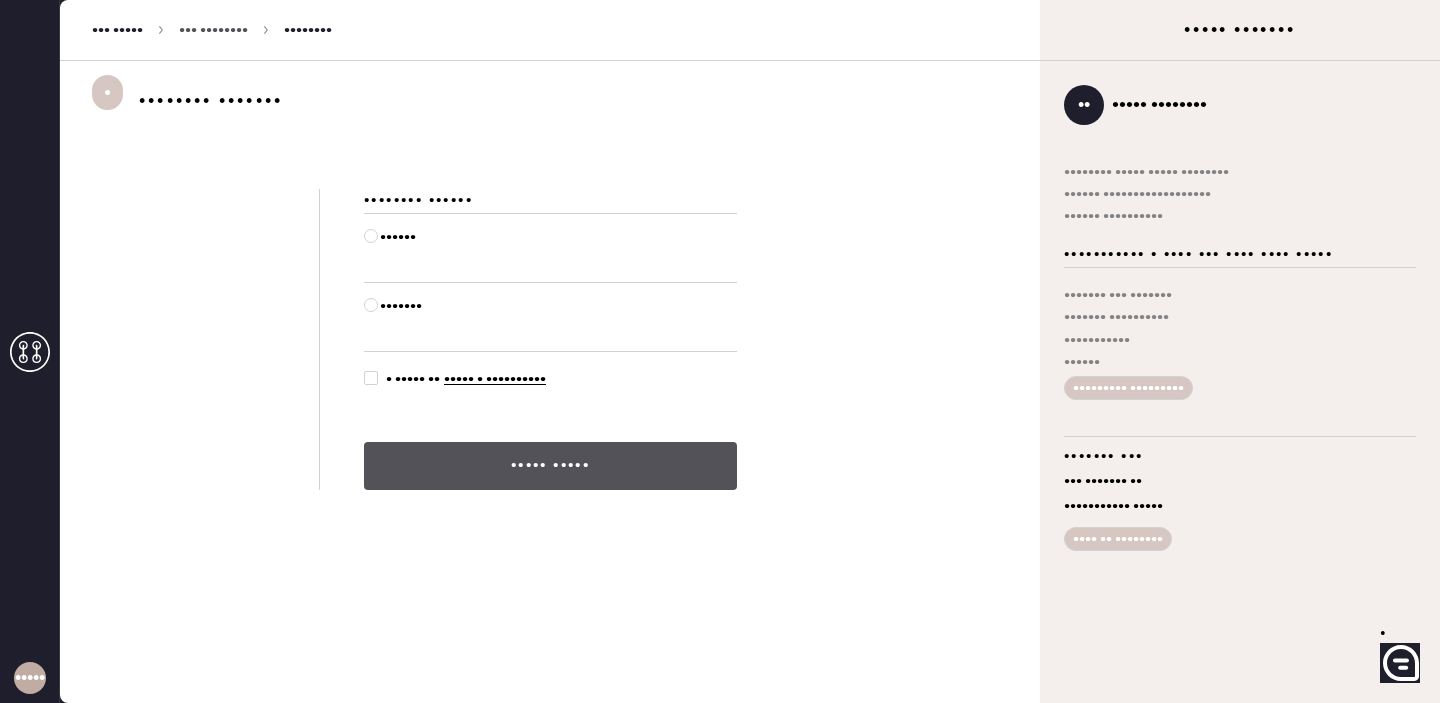 click on "••••• •••••" at bounding box center (550, 466) 